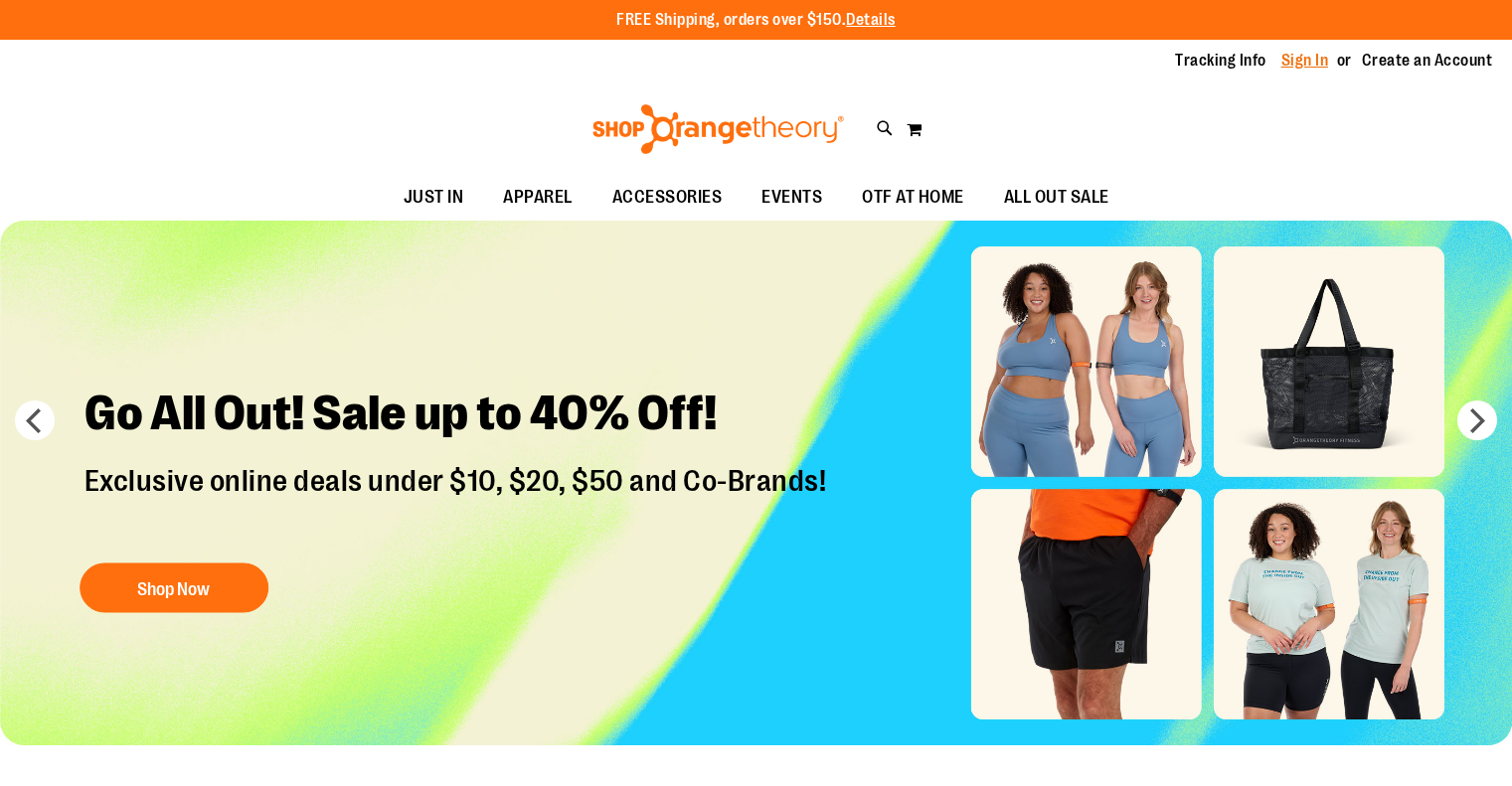 scroll, scrollTop: 0, scrollLeft: 0, axis: both 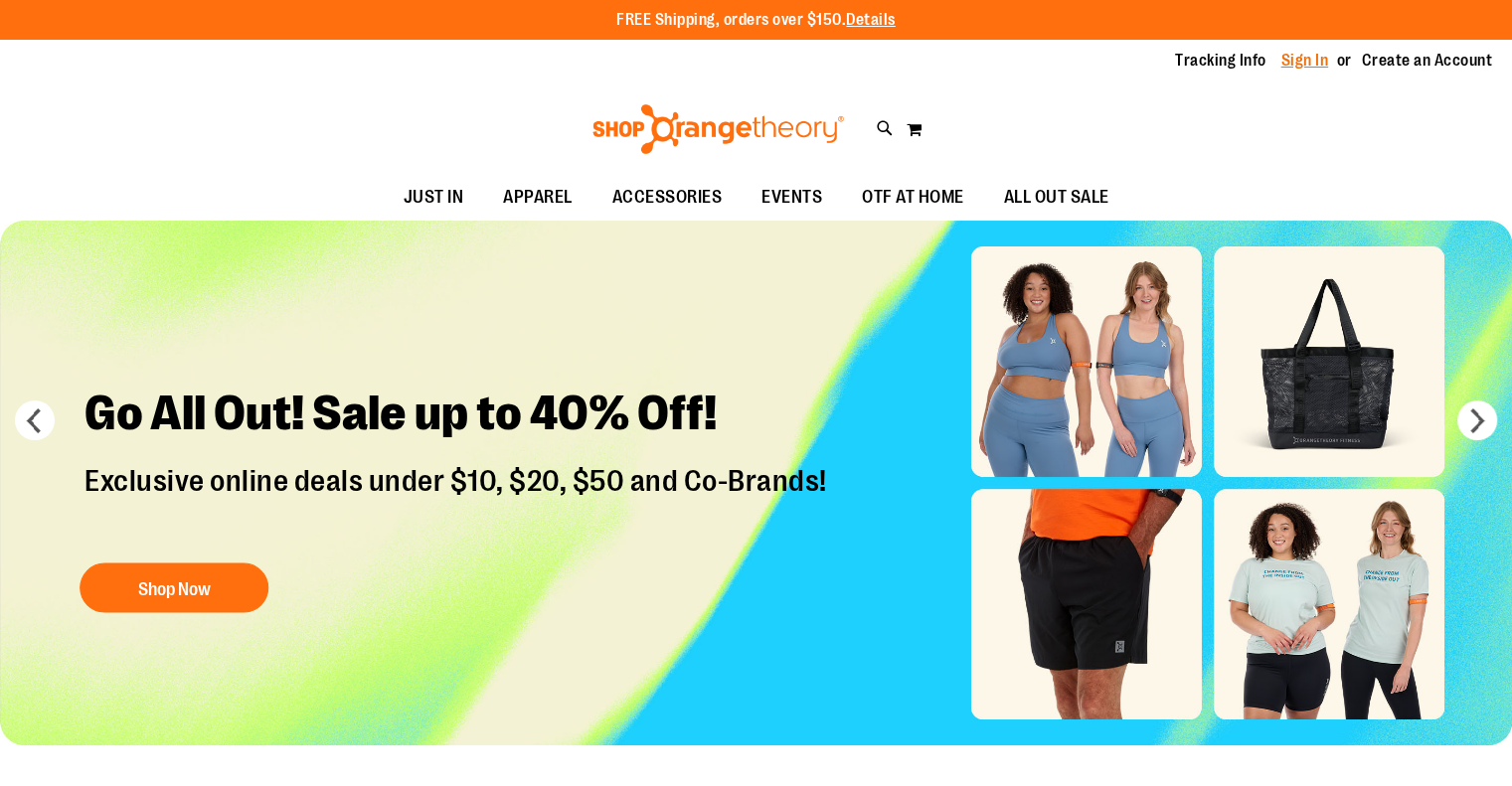 click on "Sign In" at bounding box center [1305, 61] 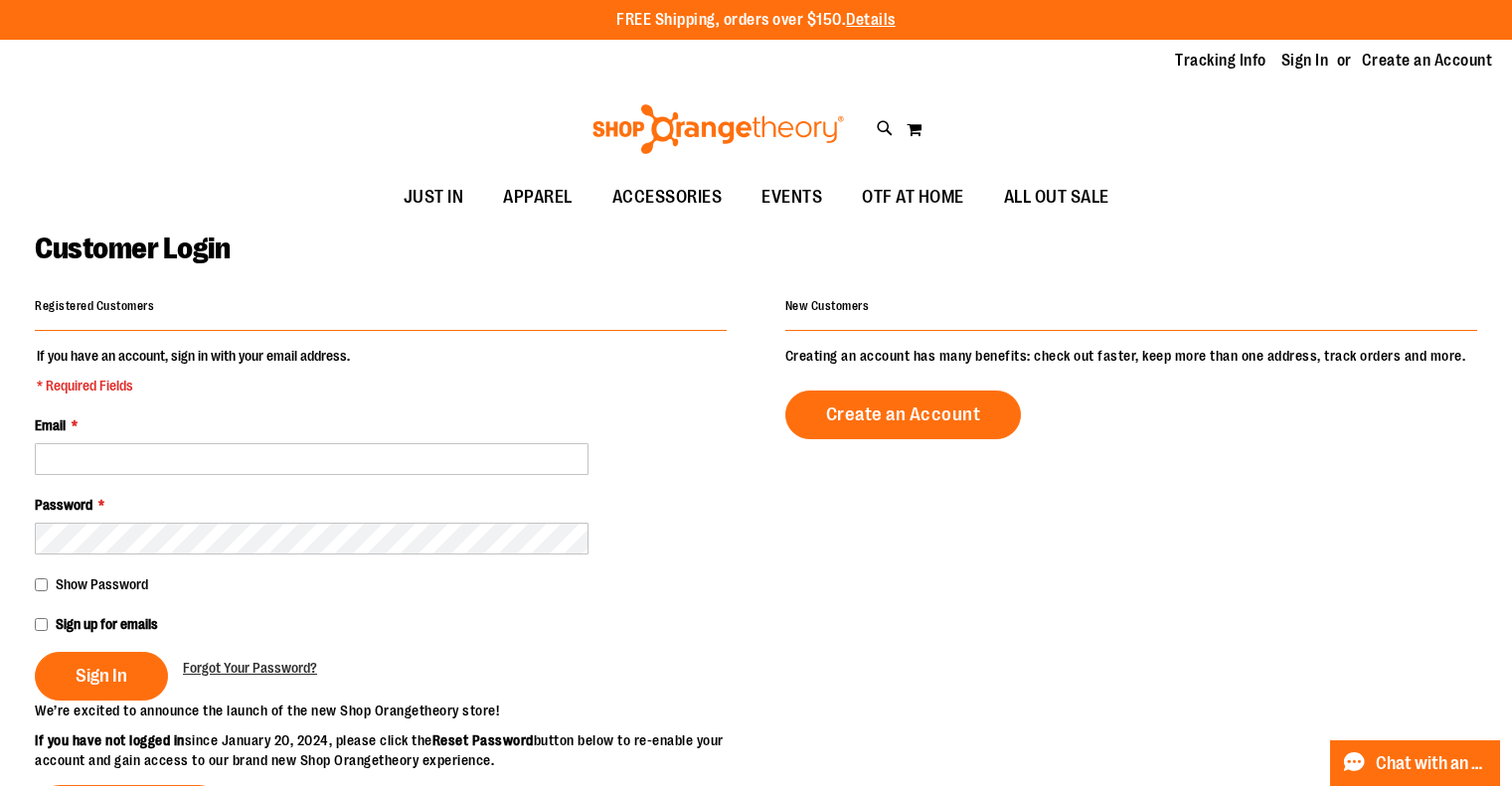 scroll, scrollTop: 0, scrollLeft: 0, axis: both 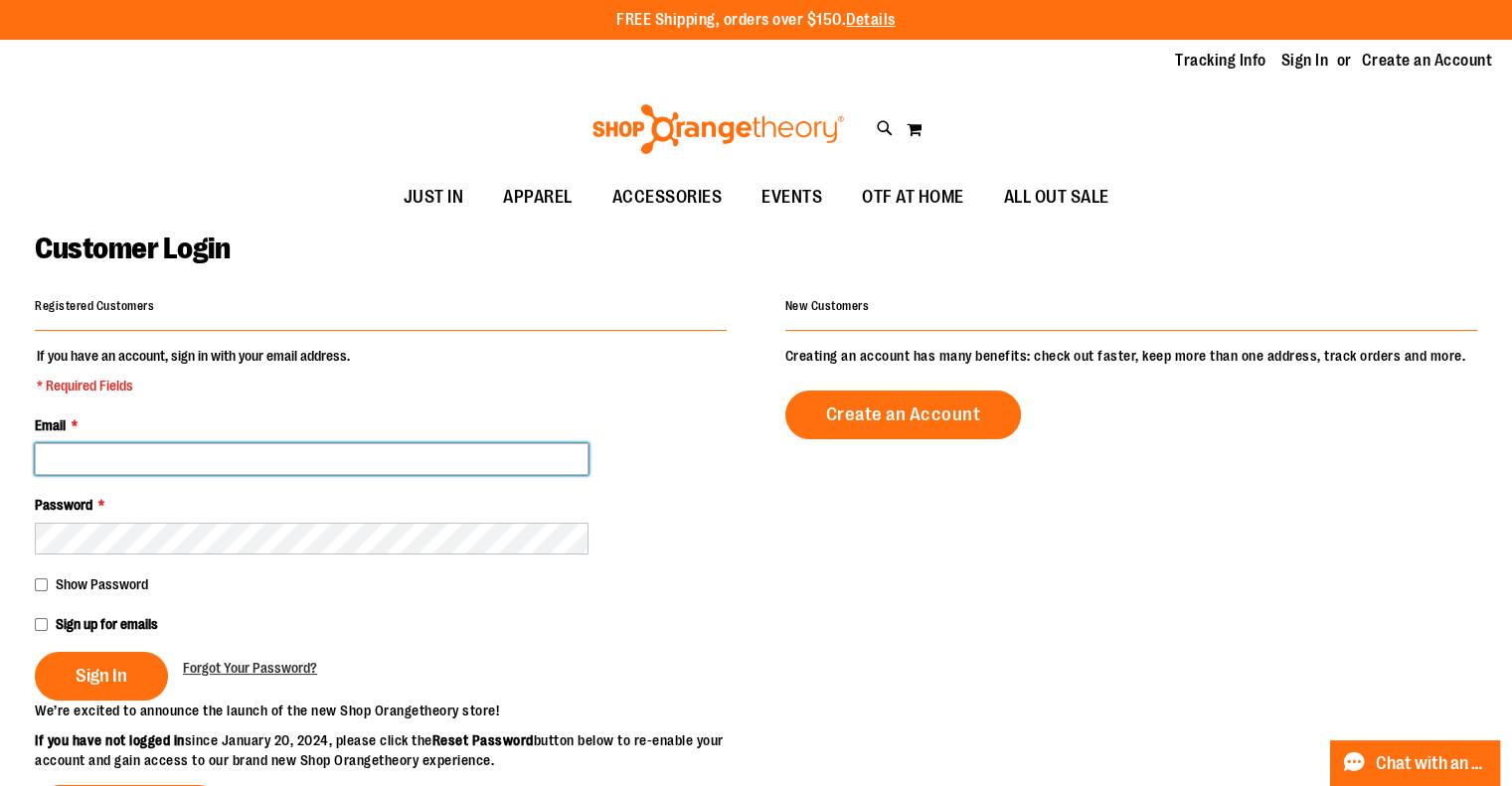 click on "Email *" at bounding box center (311, 459) 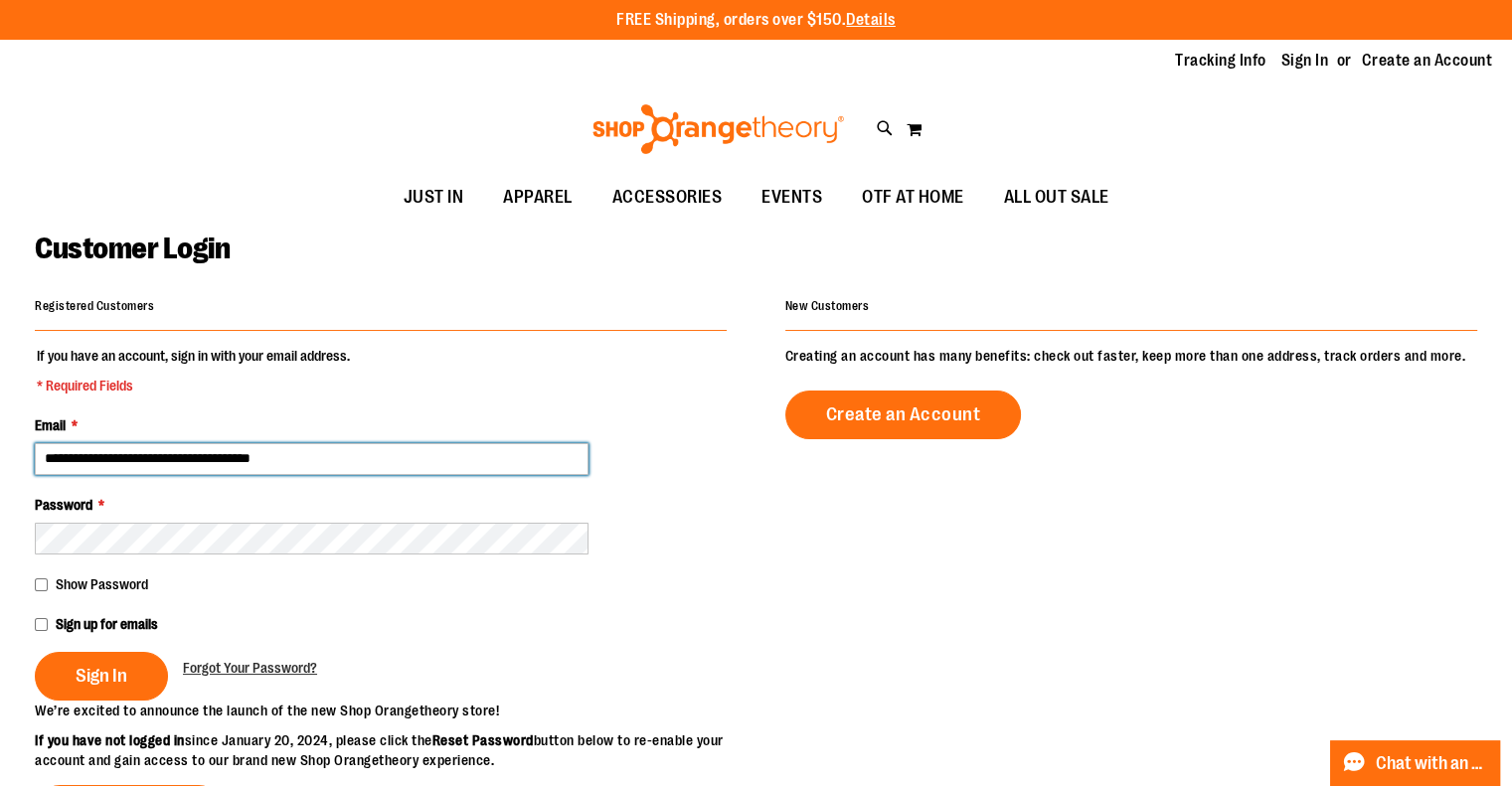 type on "**********" 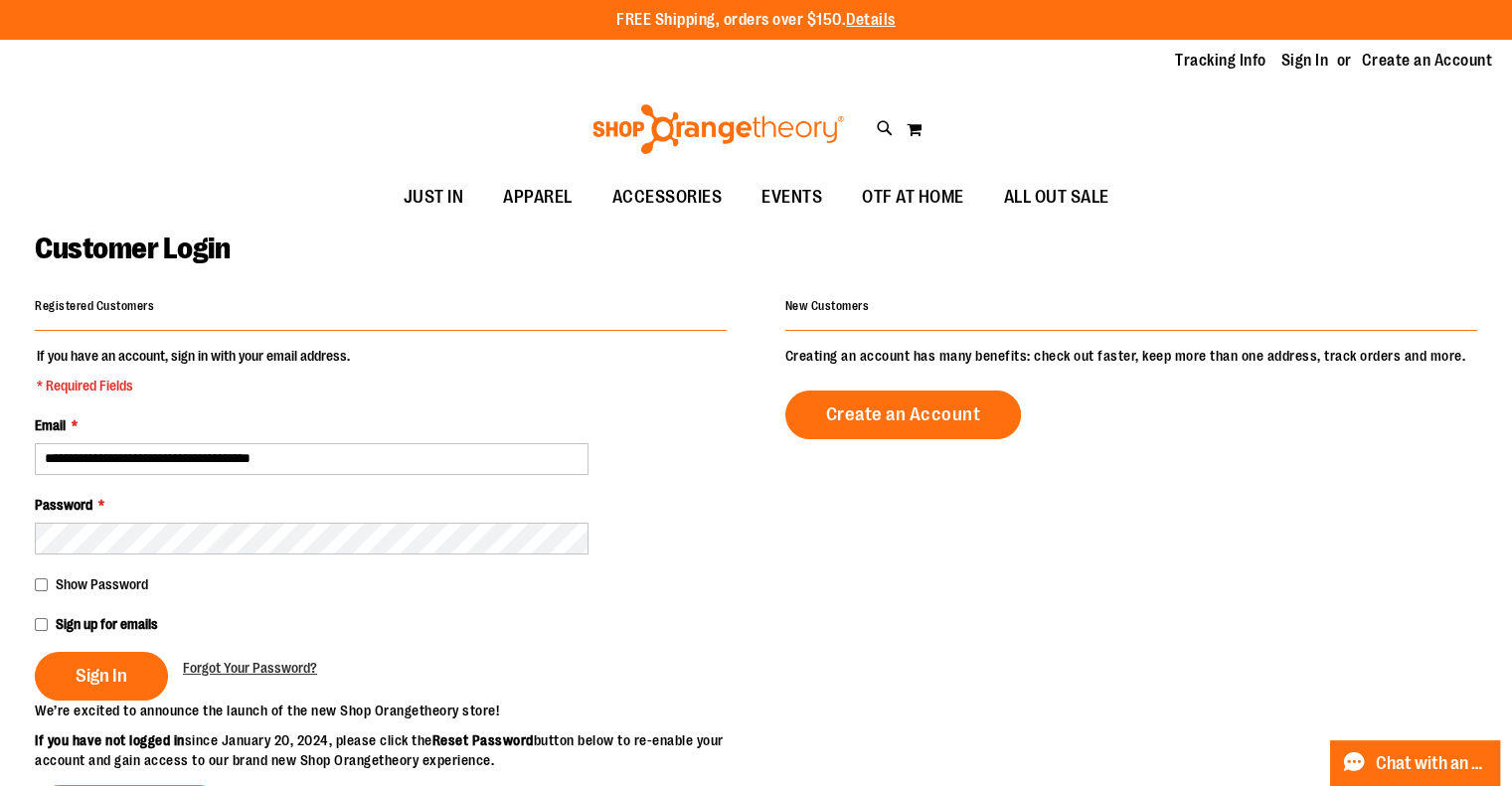 click on "Sign In" at bounding box center [101, 676] 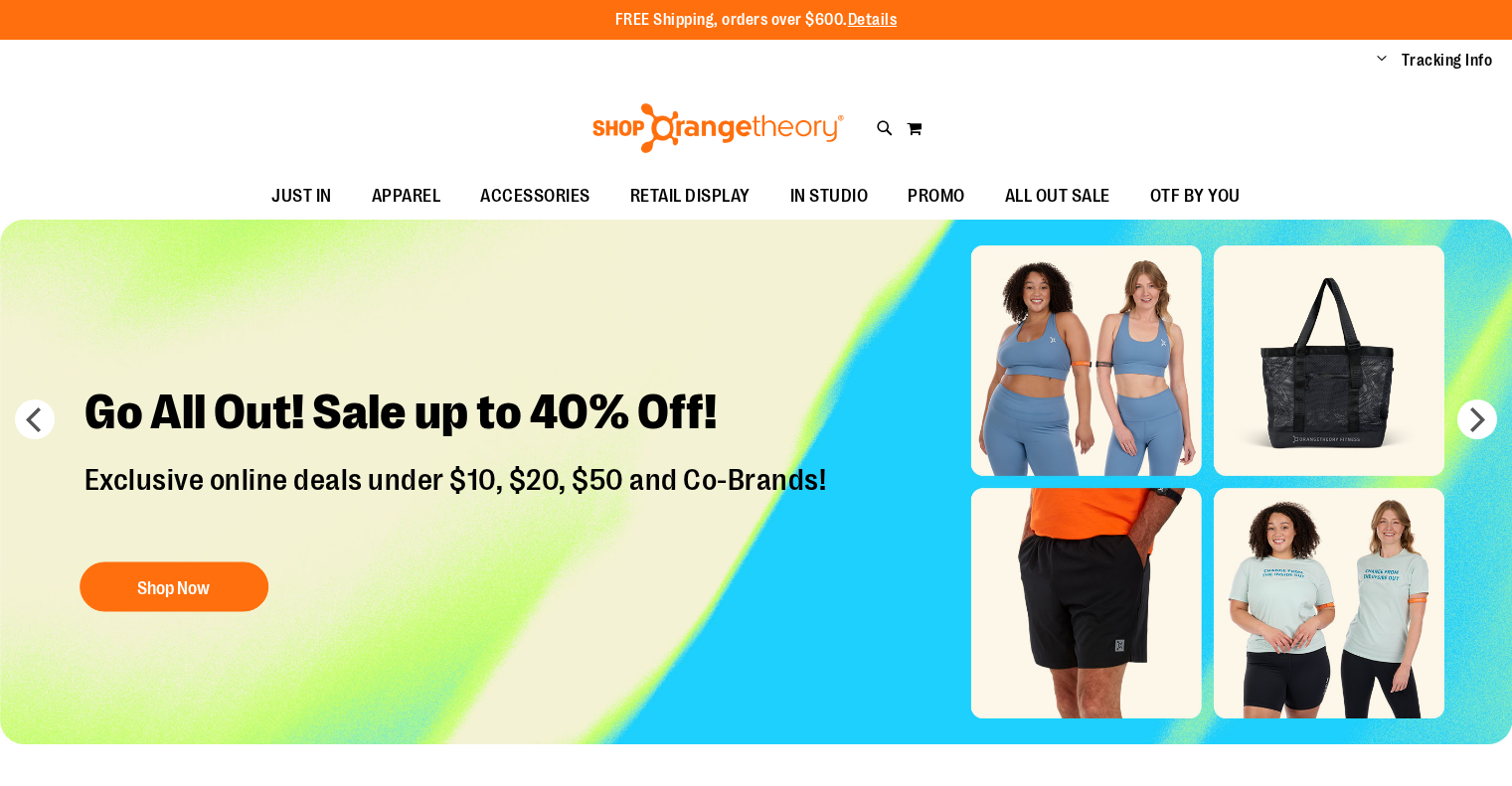 scroll, scrollTop: 0, scrollLeft: 0, axis: both 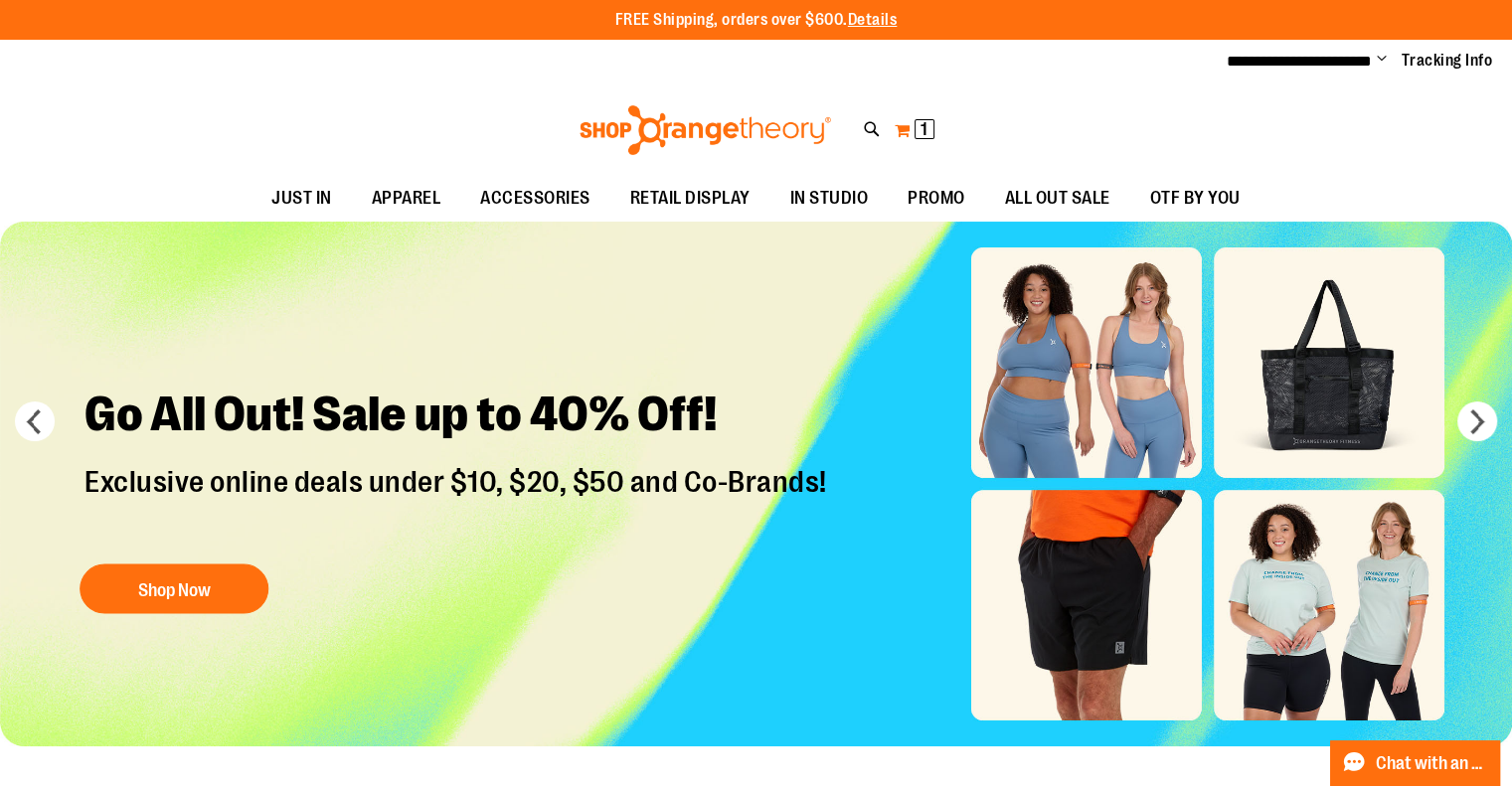 click on "My Cart
1
1
items" at bounding box center (915, 130) 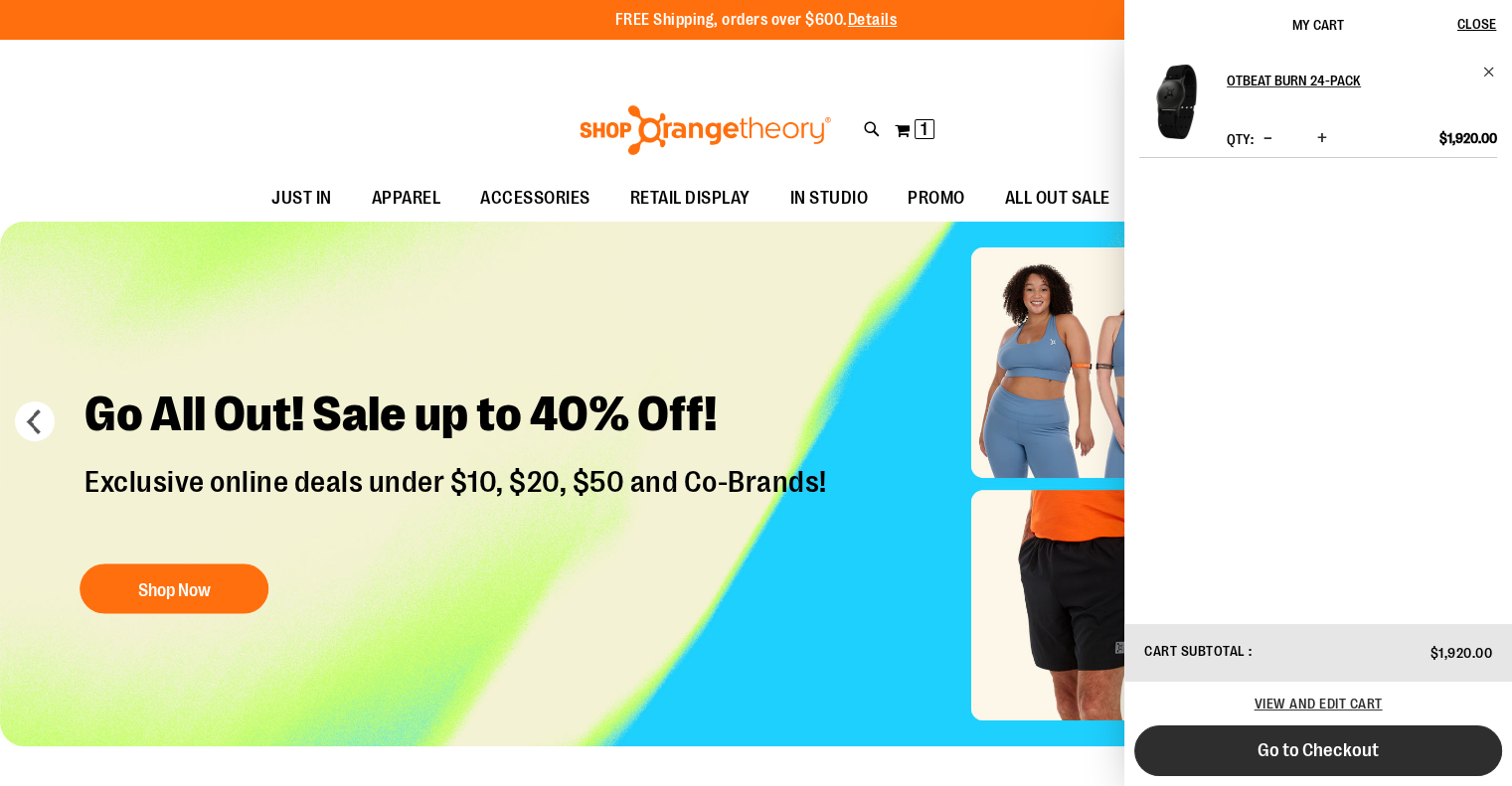 click on "Go to Checkout" at bounding box center (1318, 750) 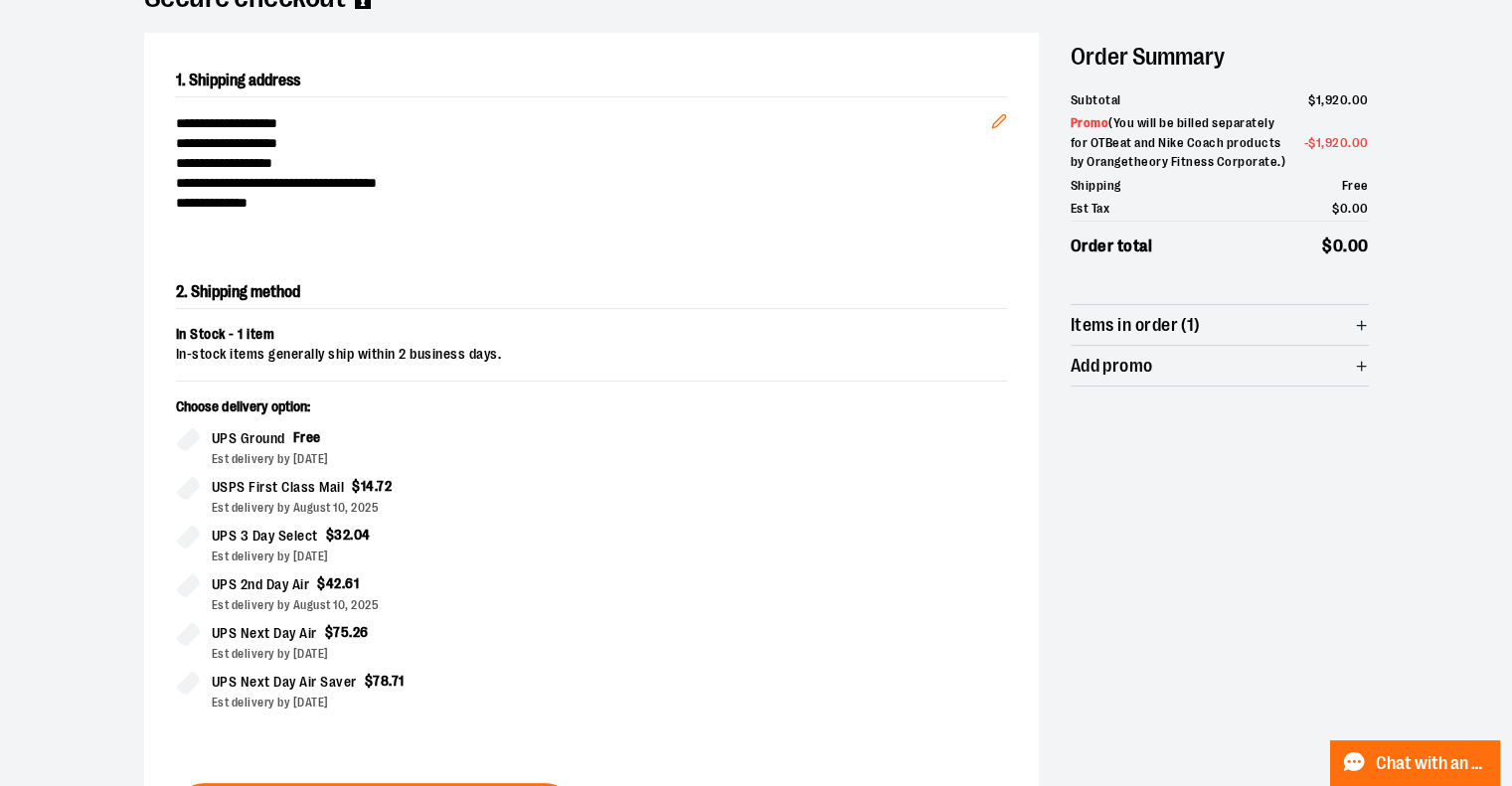 scroll, scrollTop: 339, scrollLeft: 0, axis: vertical 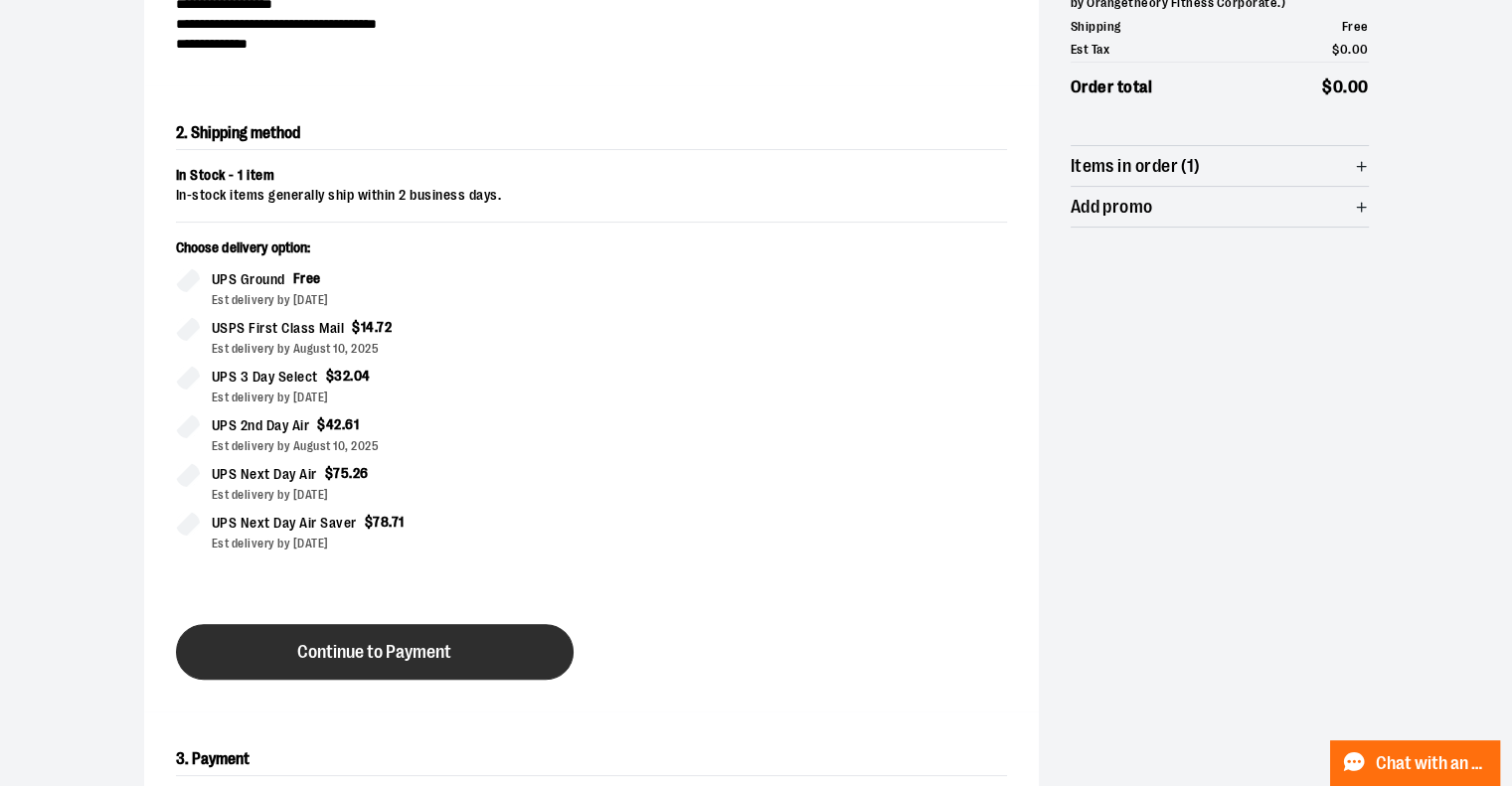 click on "Continue to Payment" at bounding box center (374, 652) 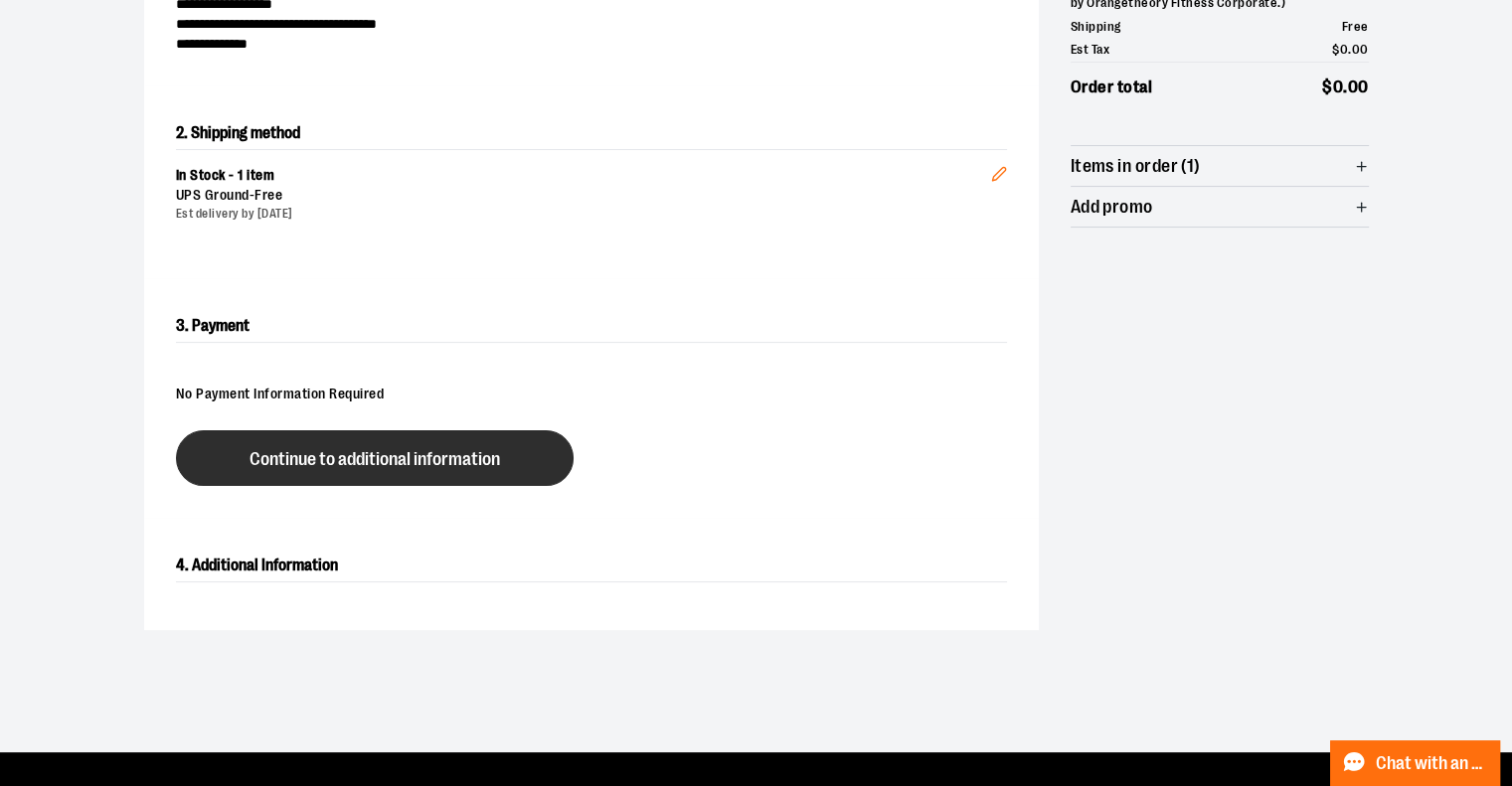 click on "Continue to additional information" at bounding box center [375, 459] 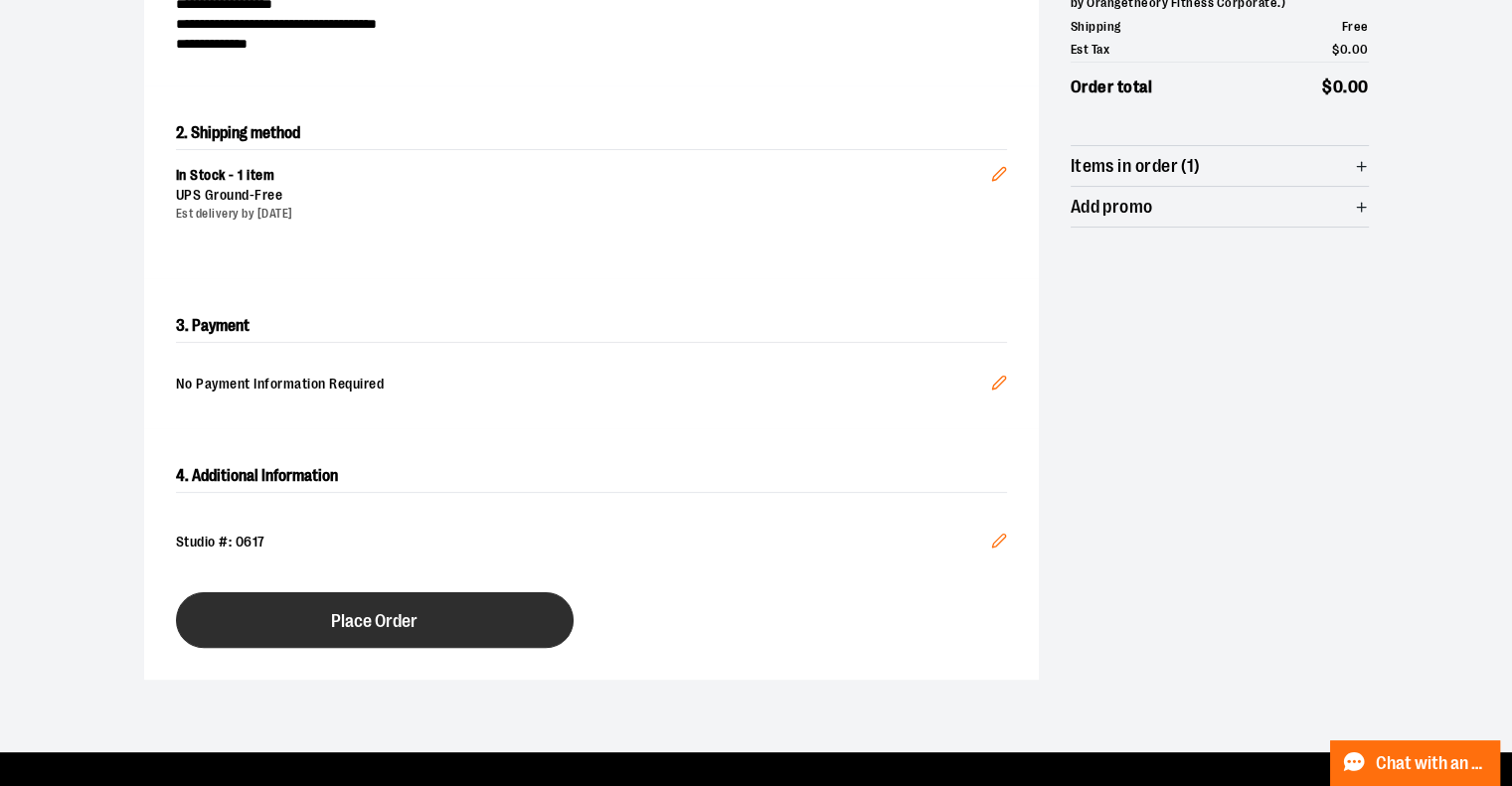 click on "Place Order" at bounding box center (374, 621) 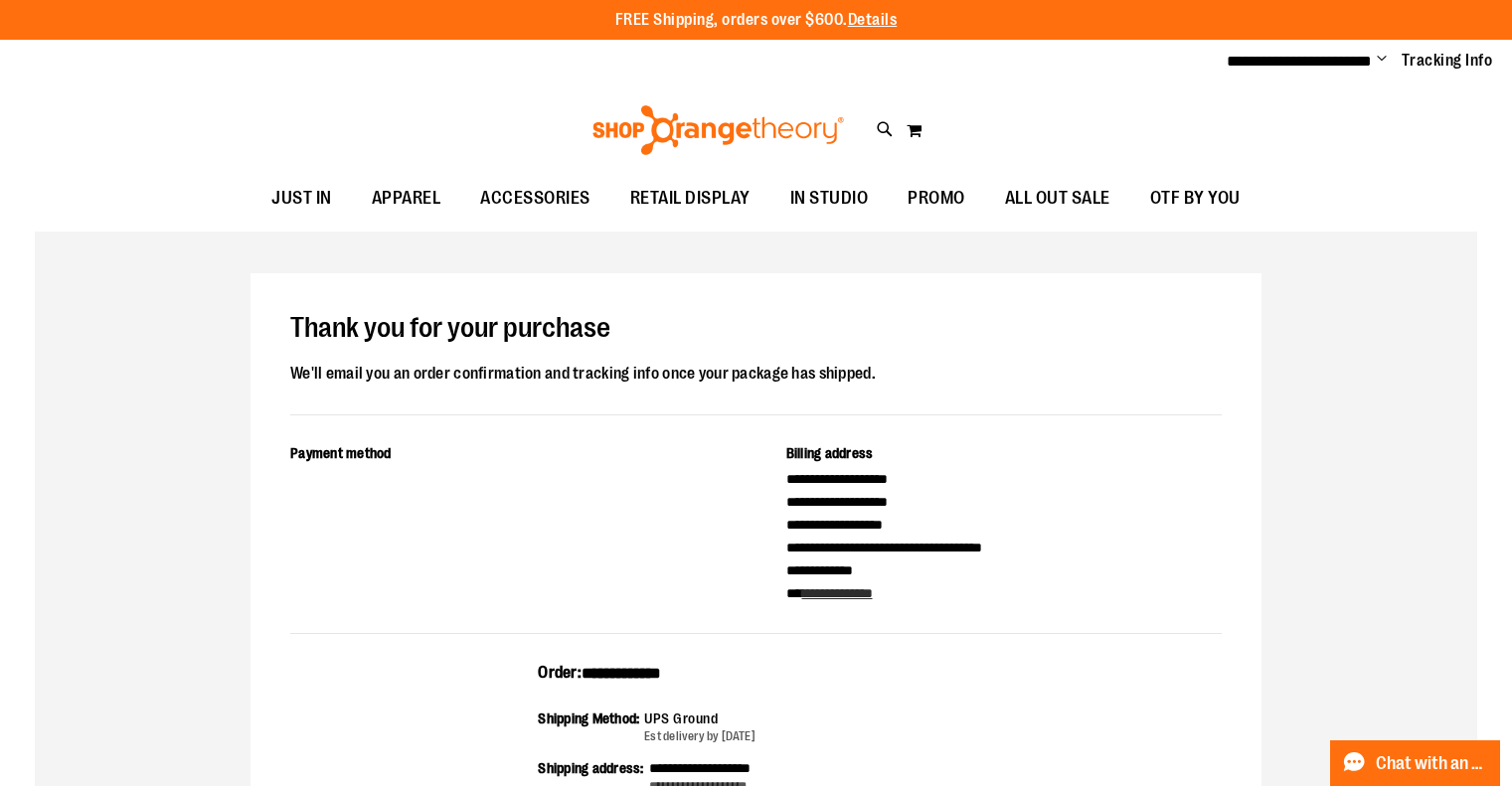 scroll, scrollTop: 0, scrollLeft: 0, axis: both 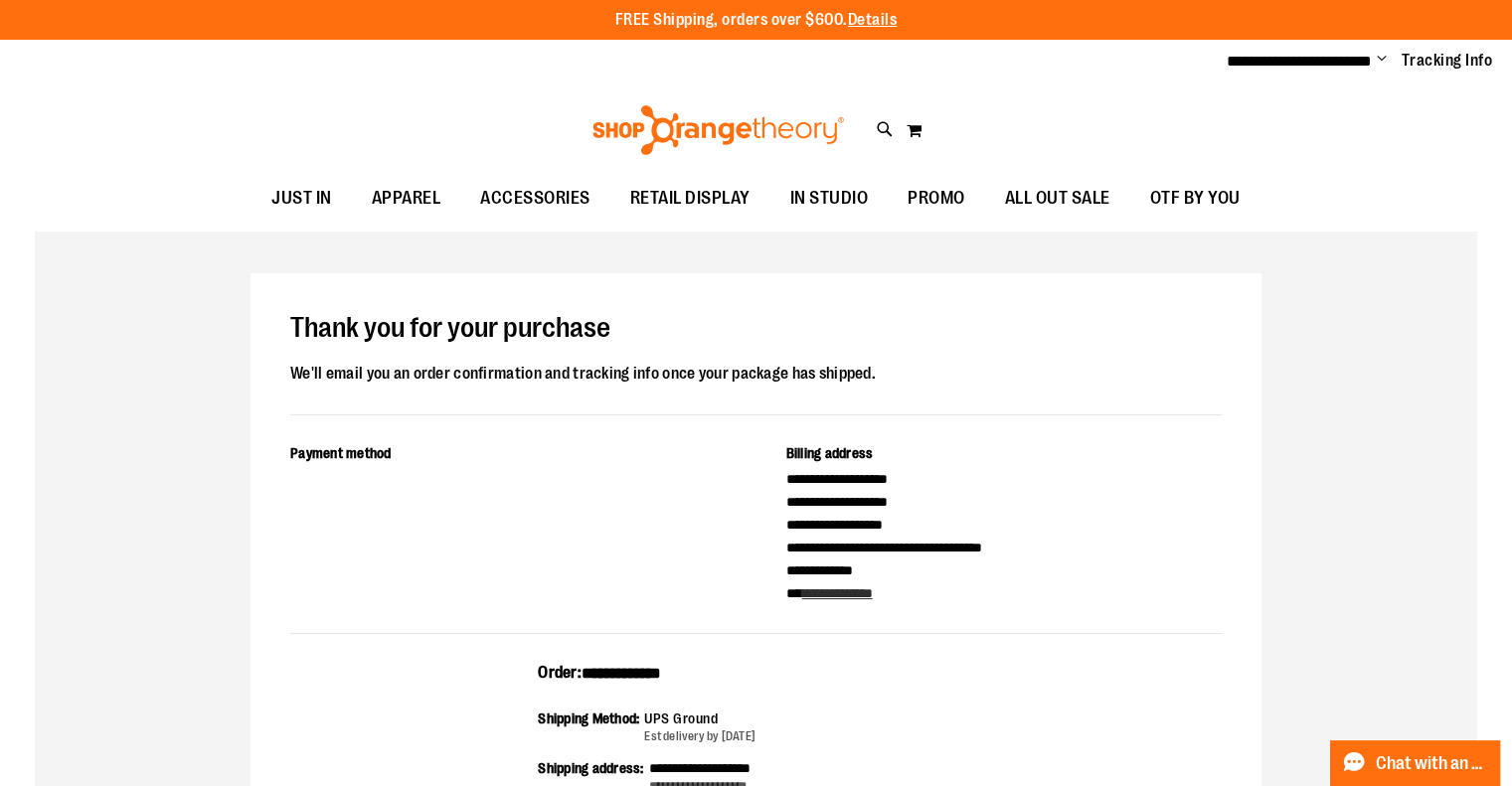 drag, startPoint x: 709, startPoint y: 670, endPoint x: 541, endPoint y: 672, distance: 168.0119 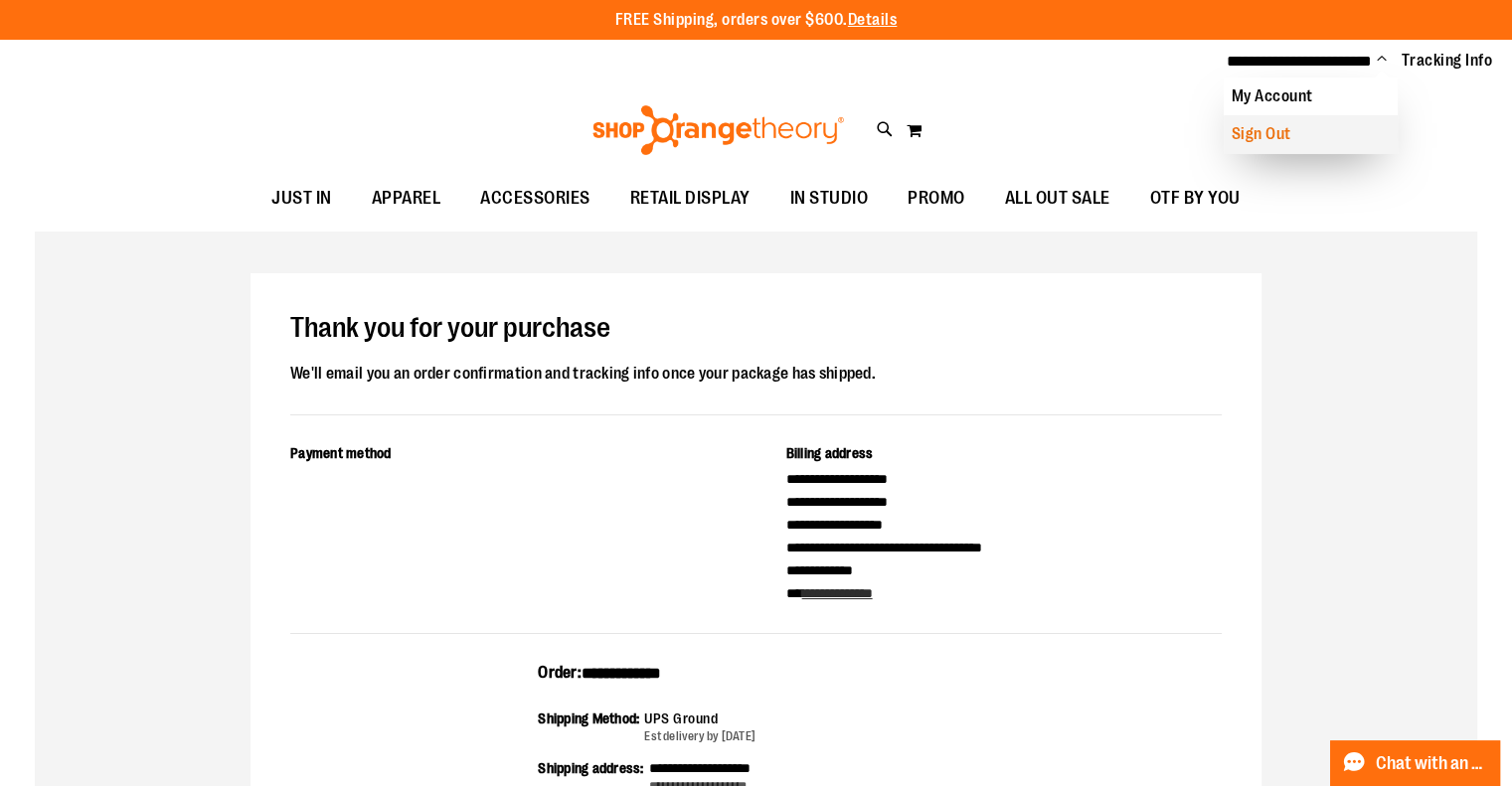 click on "Sign Out" at bounding box center [1310, 134] 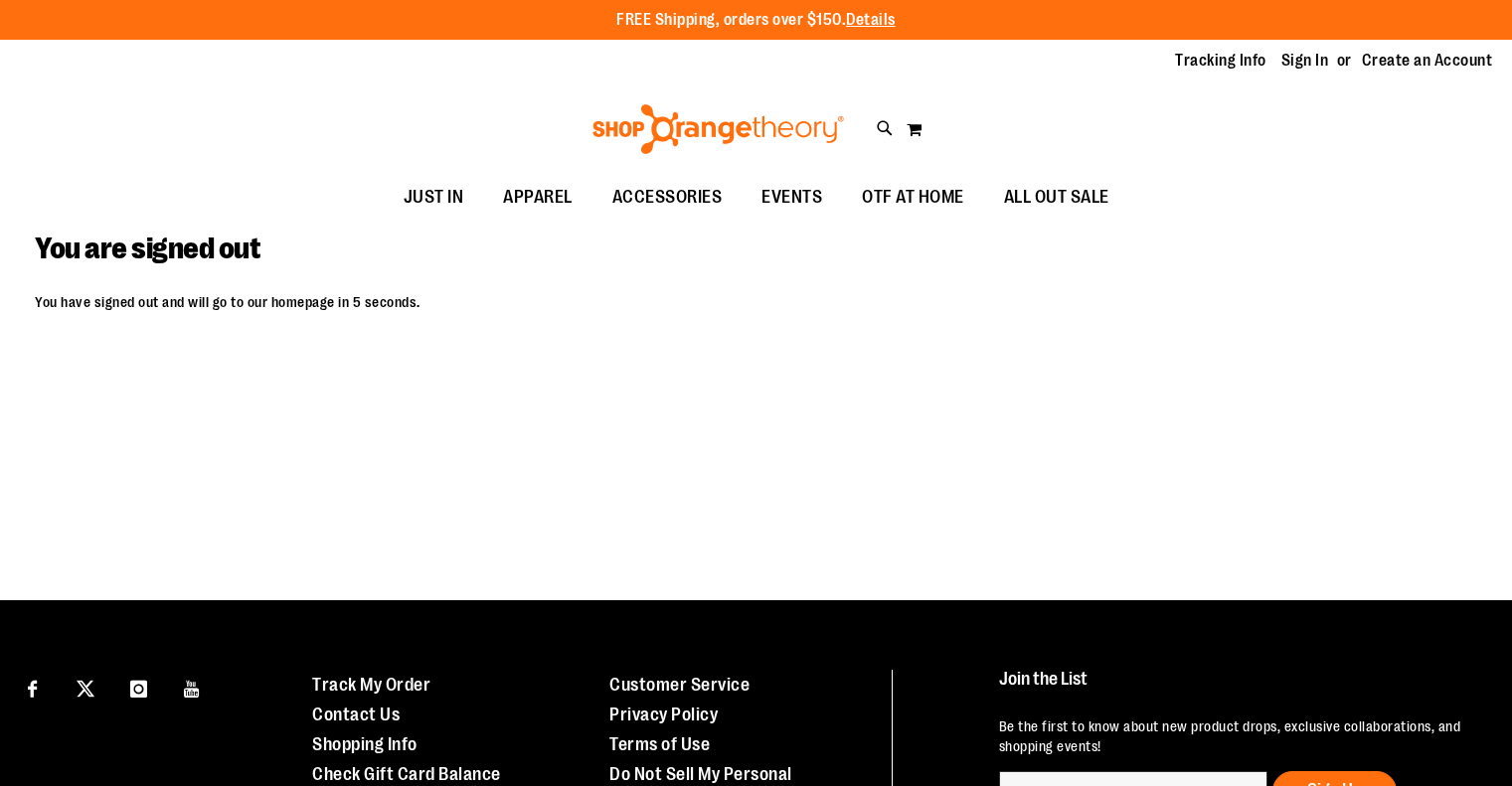scroll, scrollTop: 0, scrollLeft: 0, axis: both 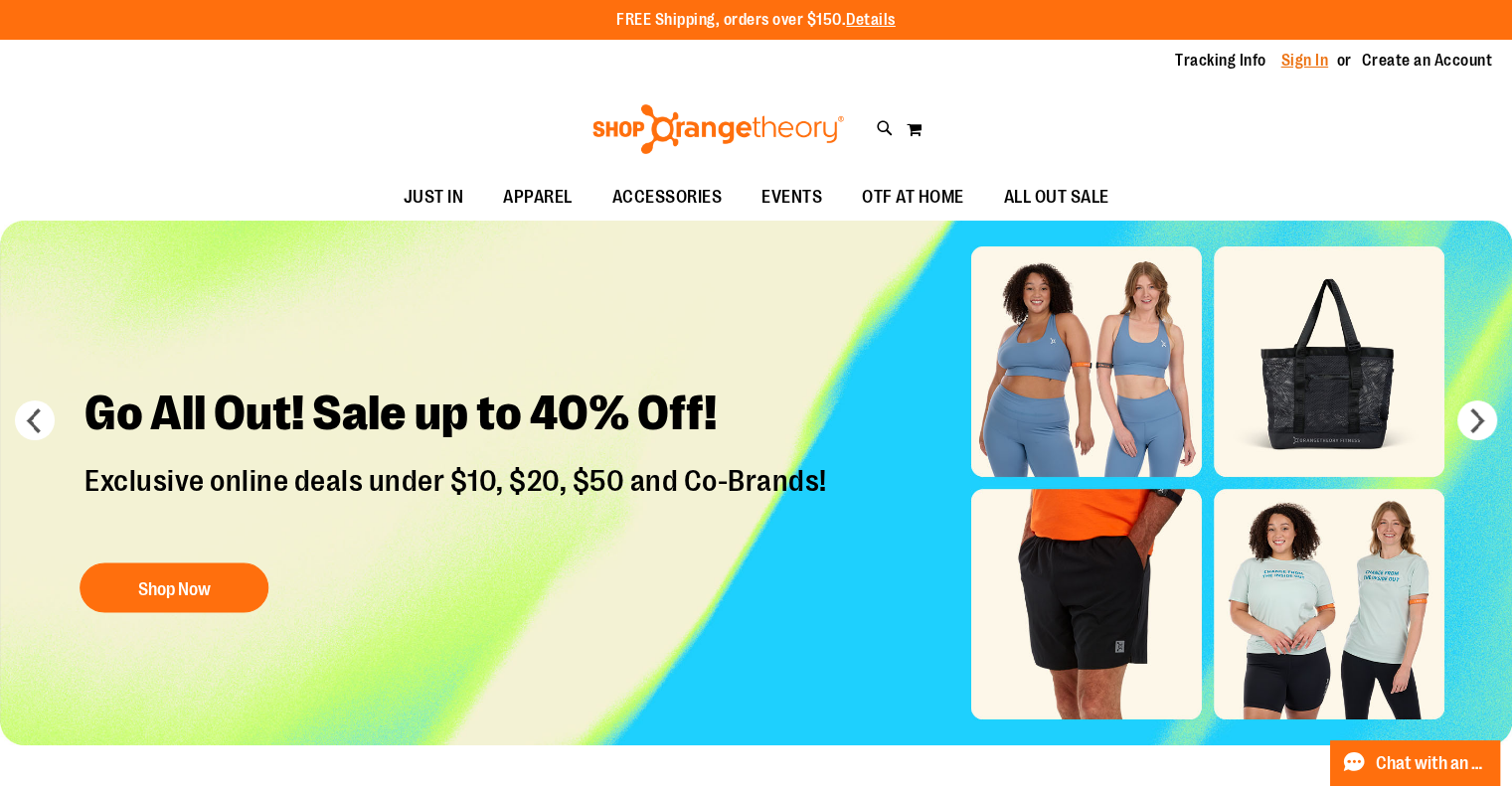click on "Sign In" at bounding box center [1305, 61] 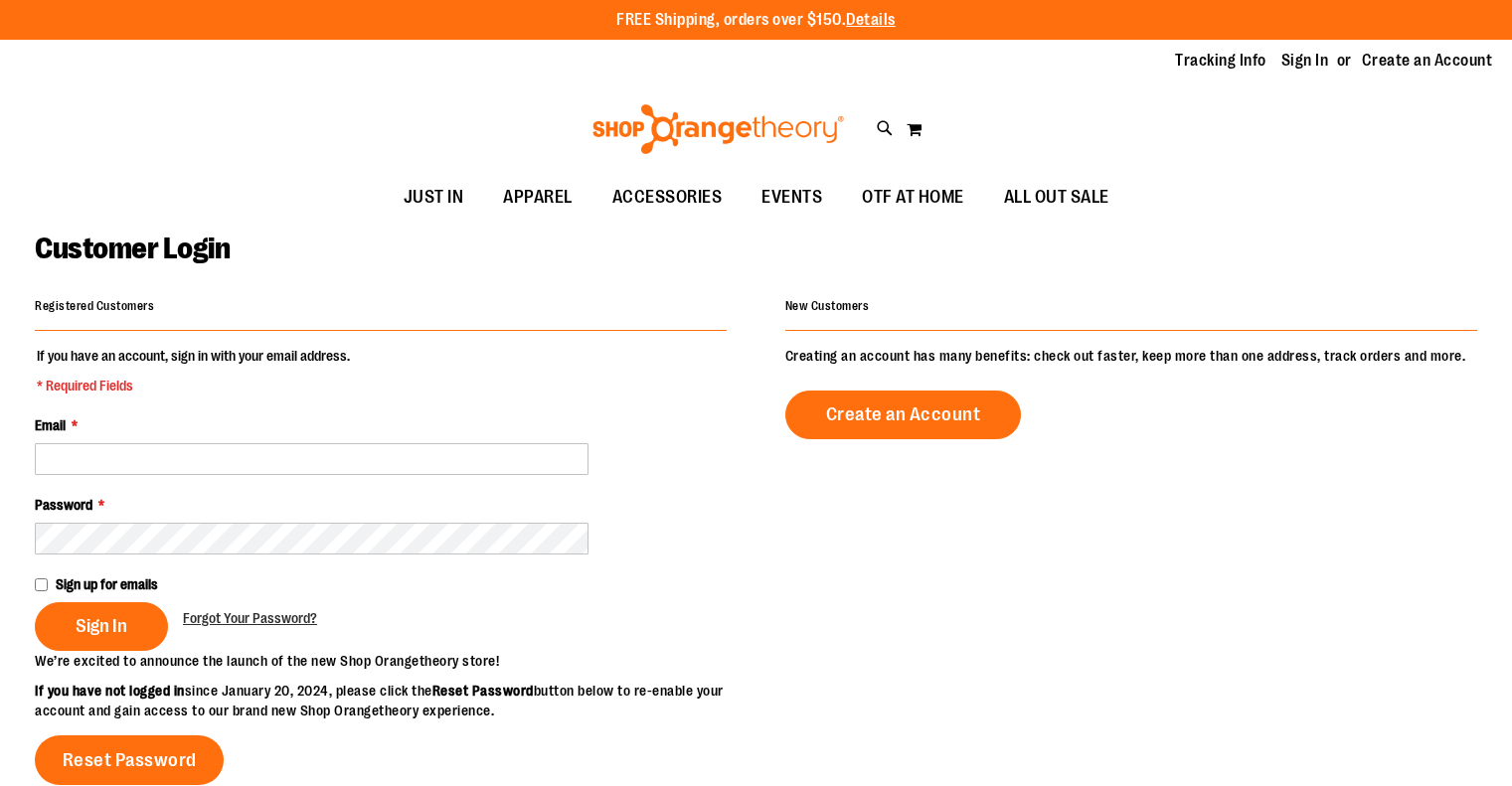 scroll, scrollTop: 0, scrollLeft: 0, axis: both 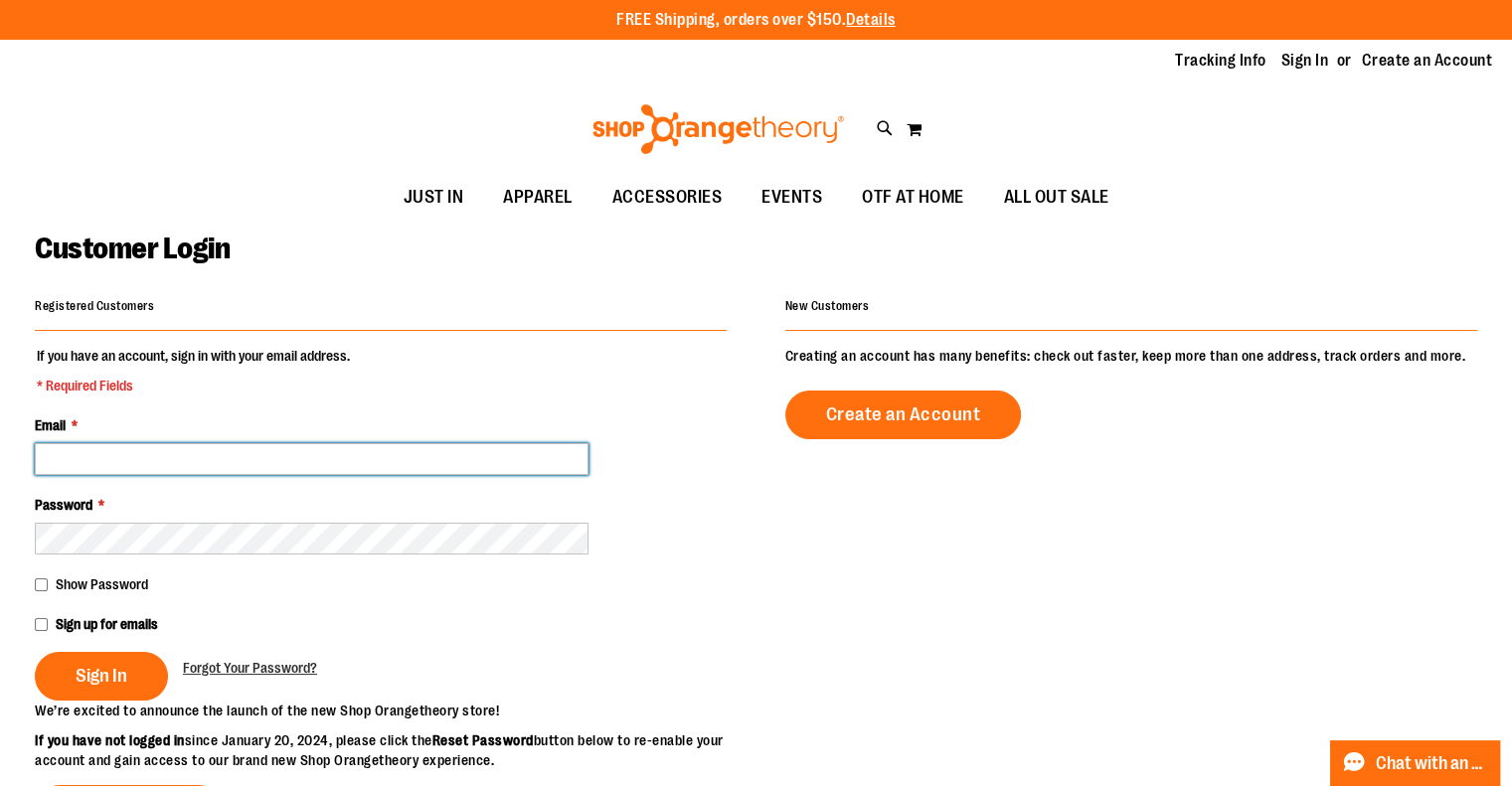 click on "Email *" at bounding box center [311, 459] 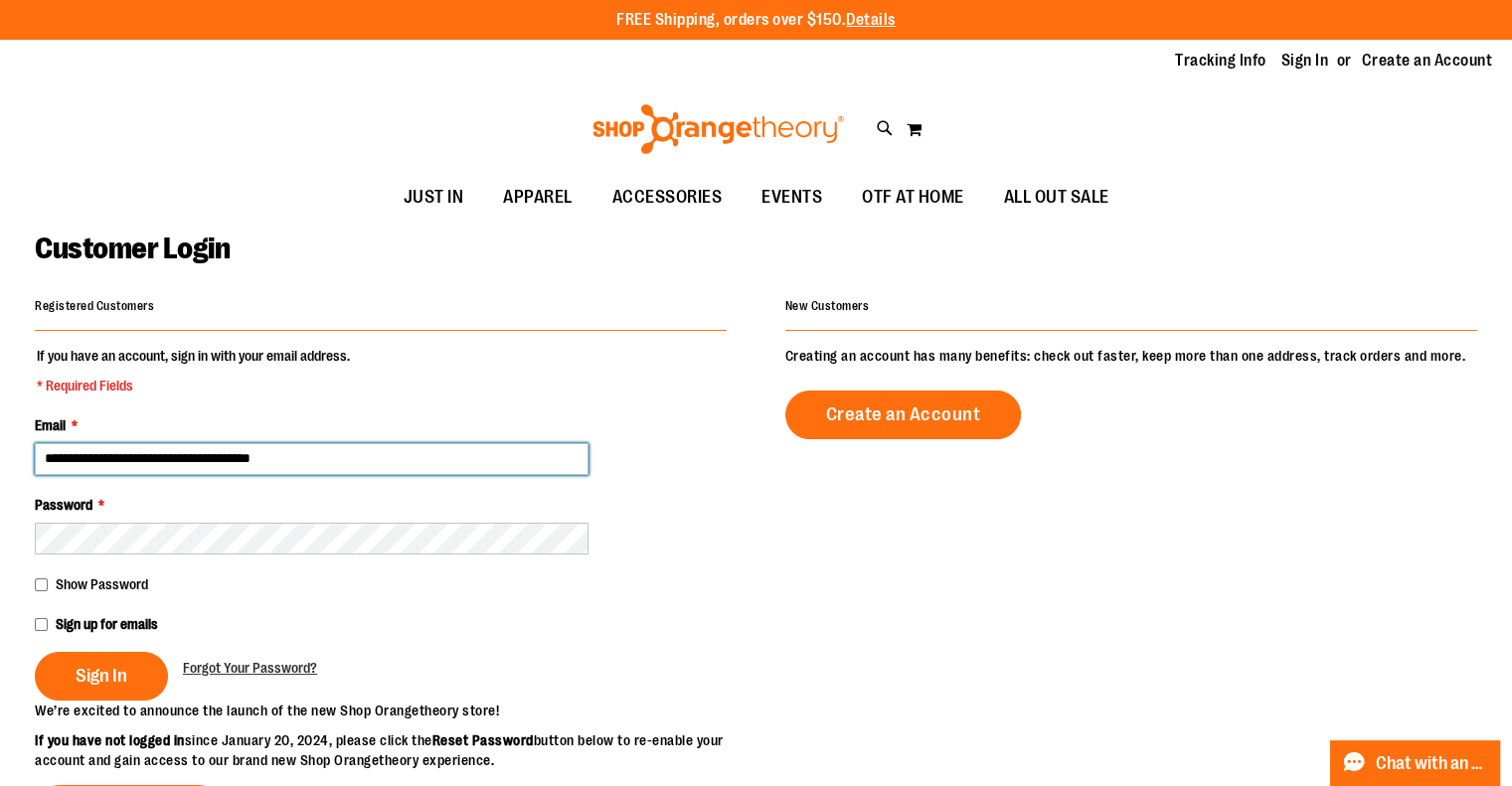drag, startPoint x: 412, startPoint y: 451, endPoint x: 408, endPoint y: 469, distance: 18.439089 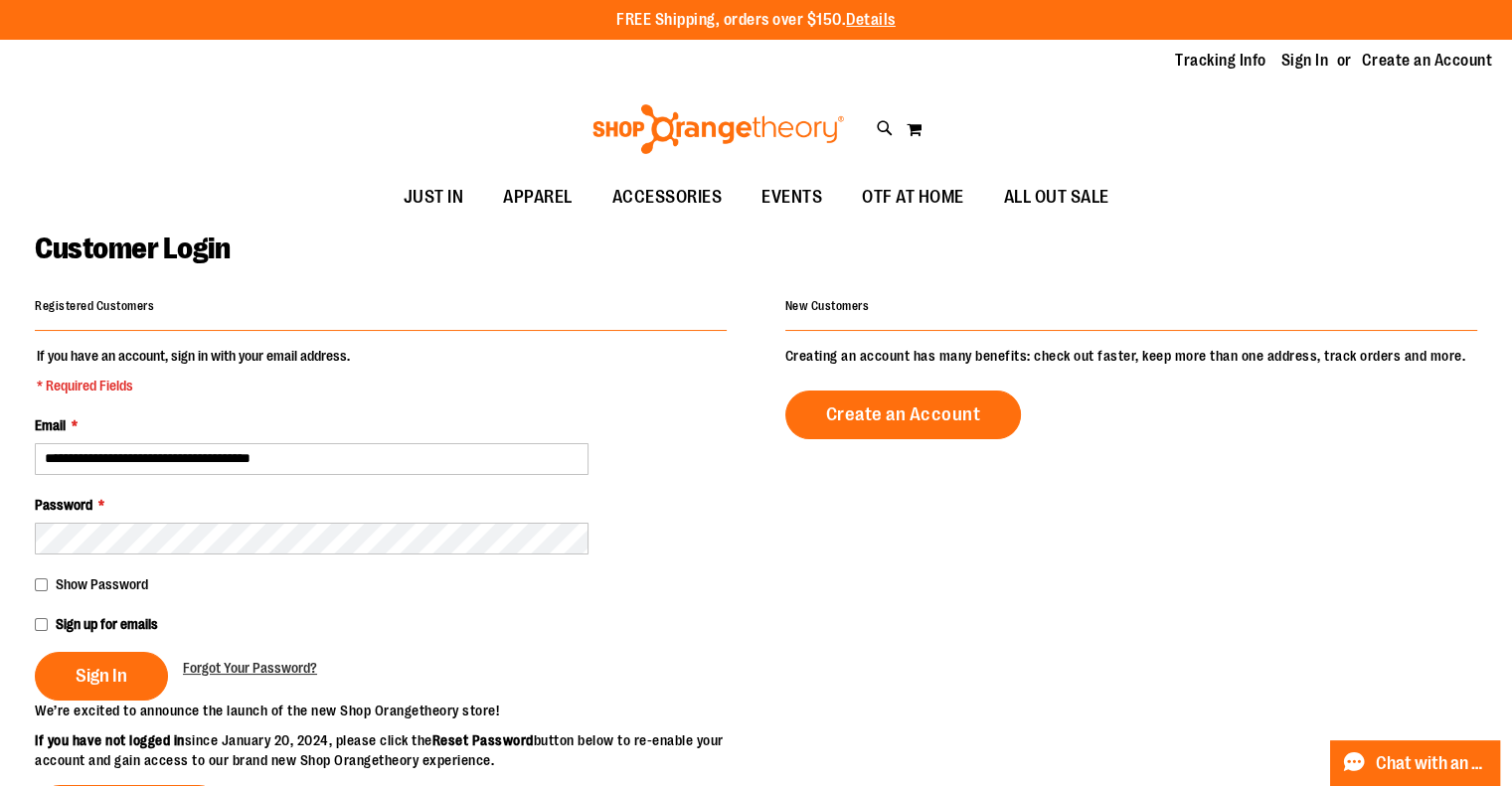 click on "Sign In" at bounding box center [101, 676] 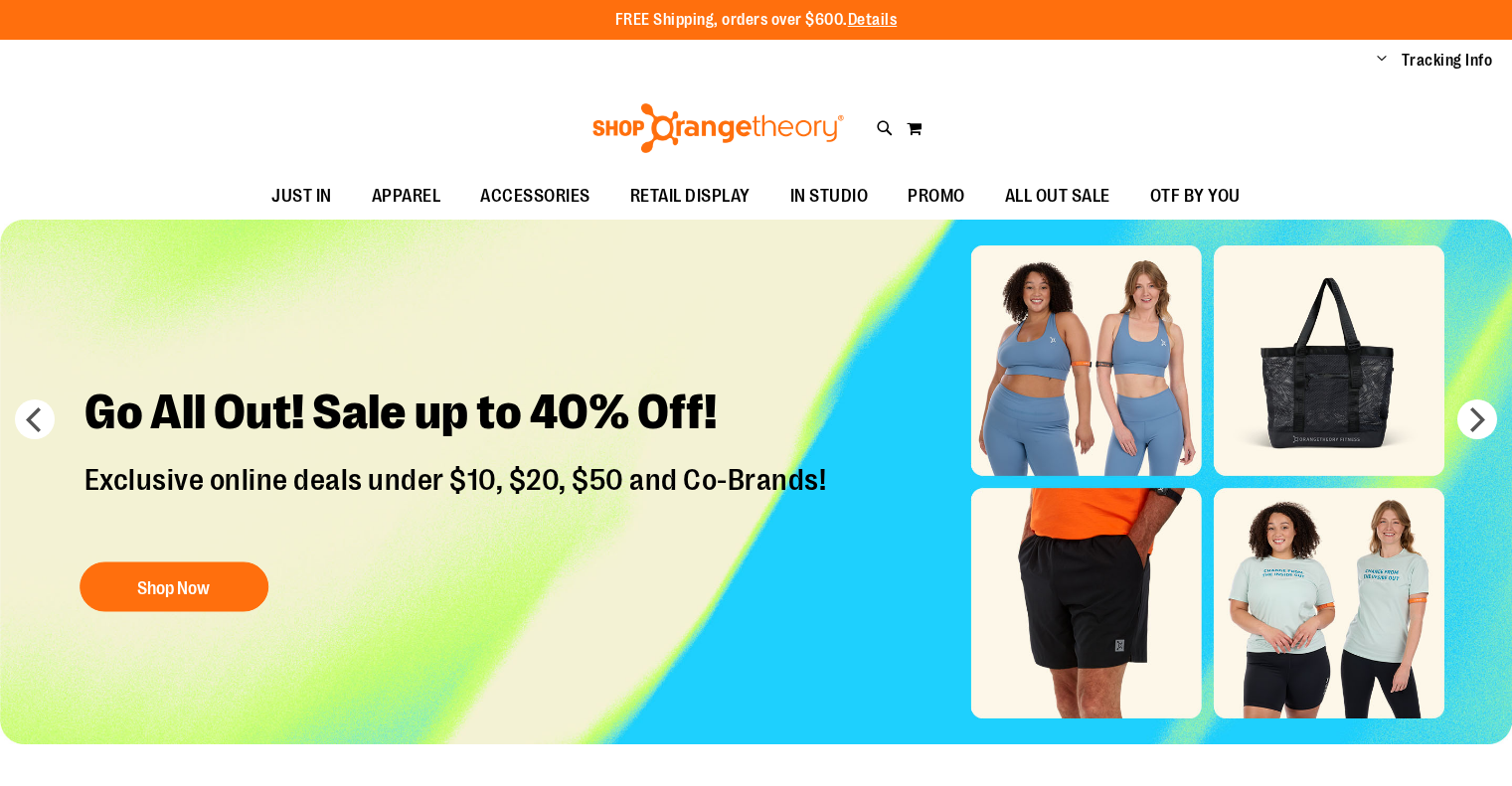 scroll, scrollTop: 0, scrollLeft: 0, axis: both 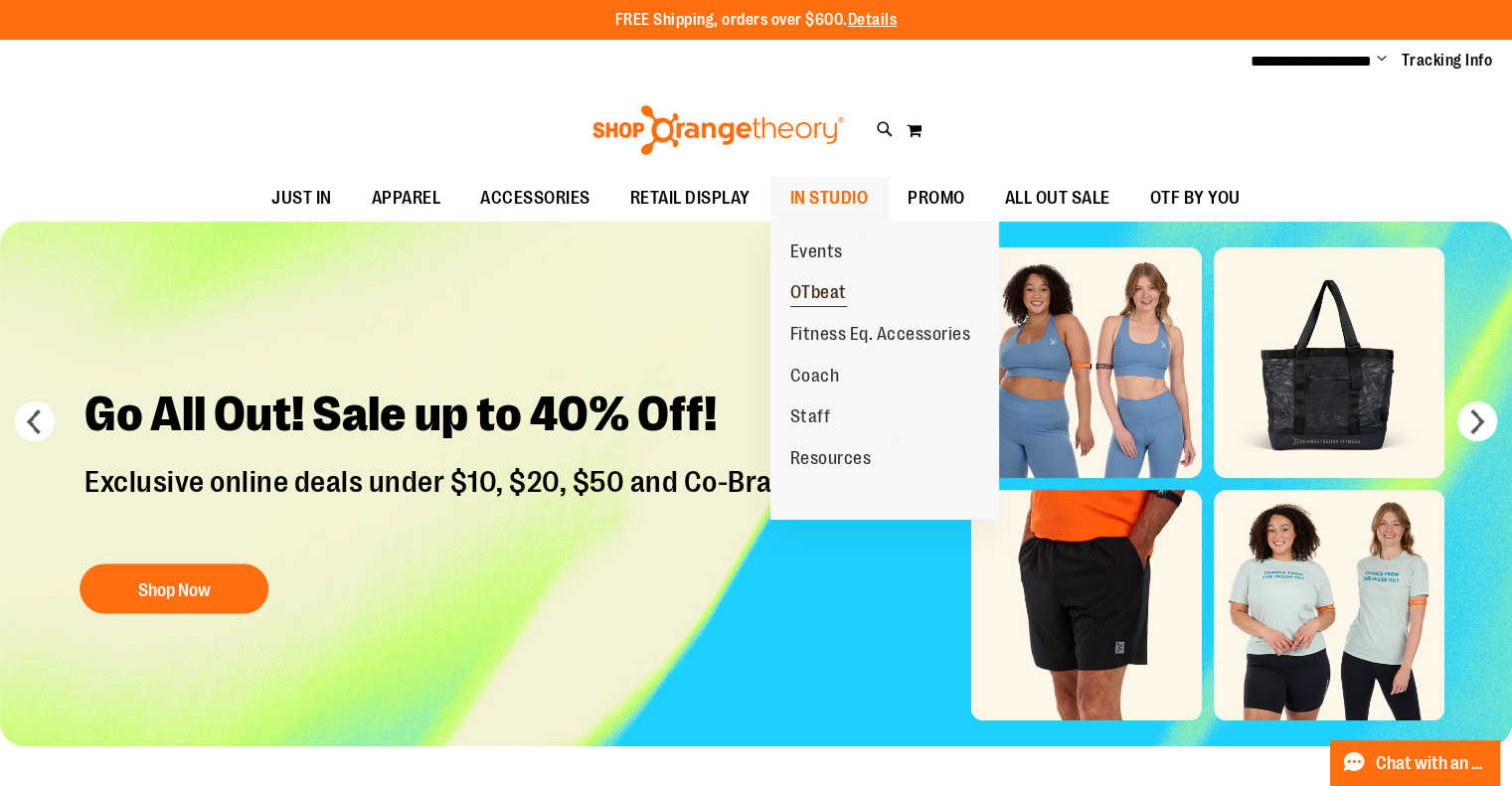 click on "OTbeat" at bounding box center [818, 294] 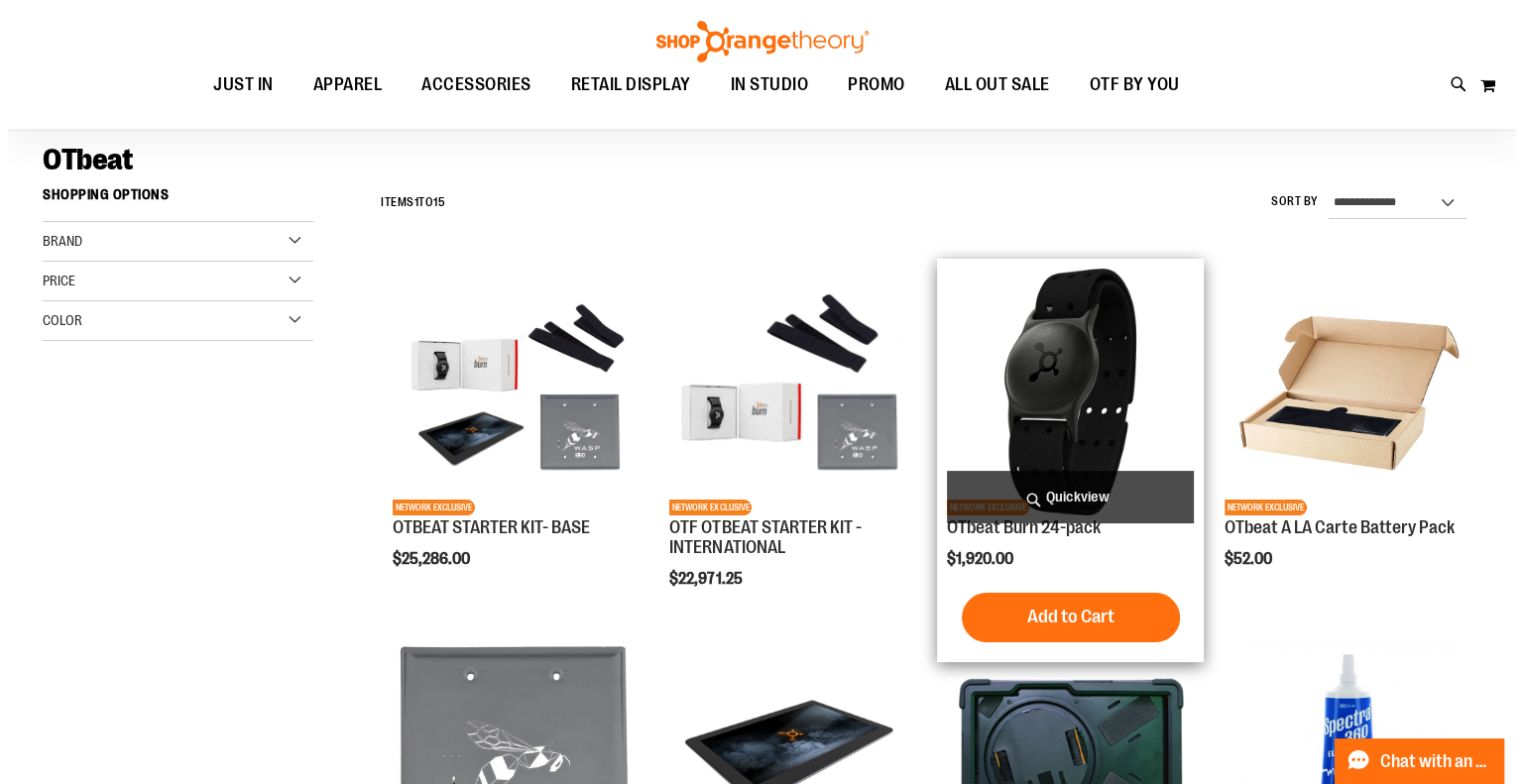 scroll, scrollTop: 197, scrollLeft: 0, axis: vertical 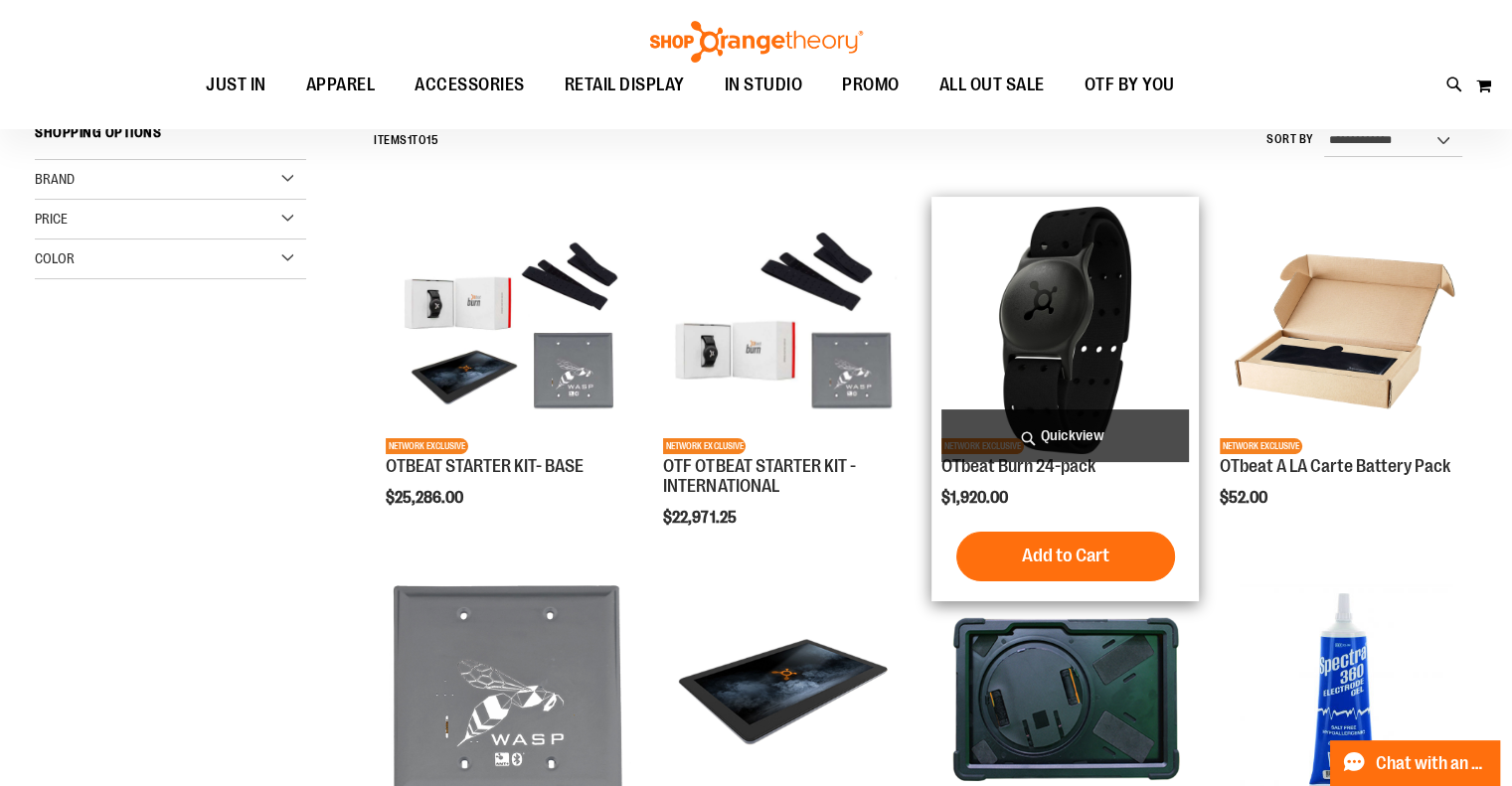 click on "Quickview" at bounding box center (1065, 435) 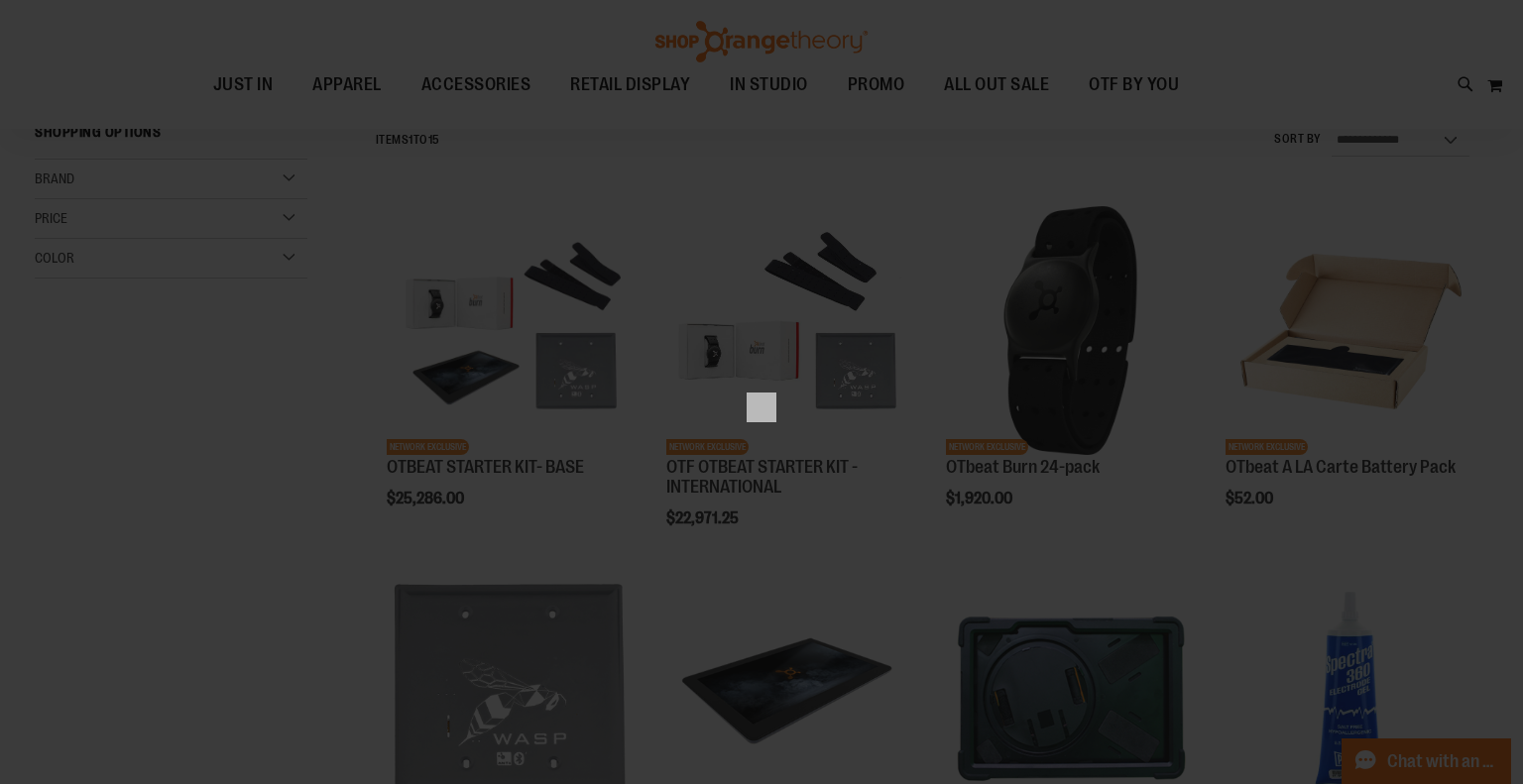 scroll, scrollTop: 0, scrollLeft: 0, axis: both 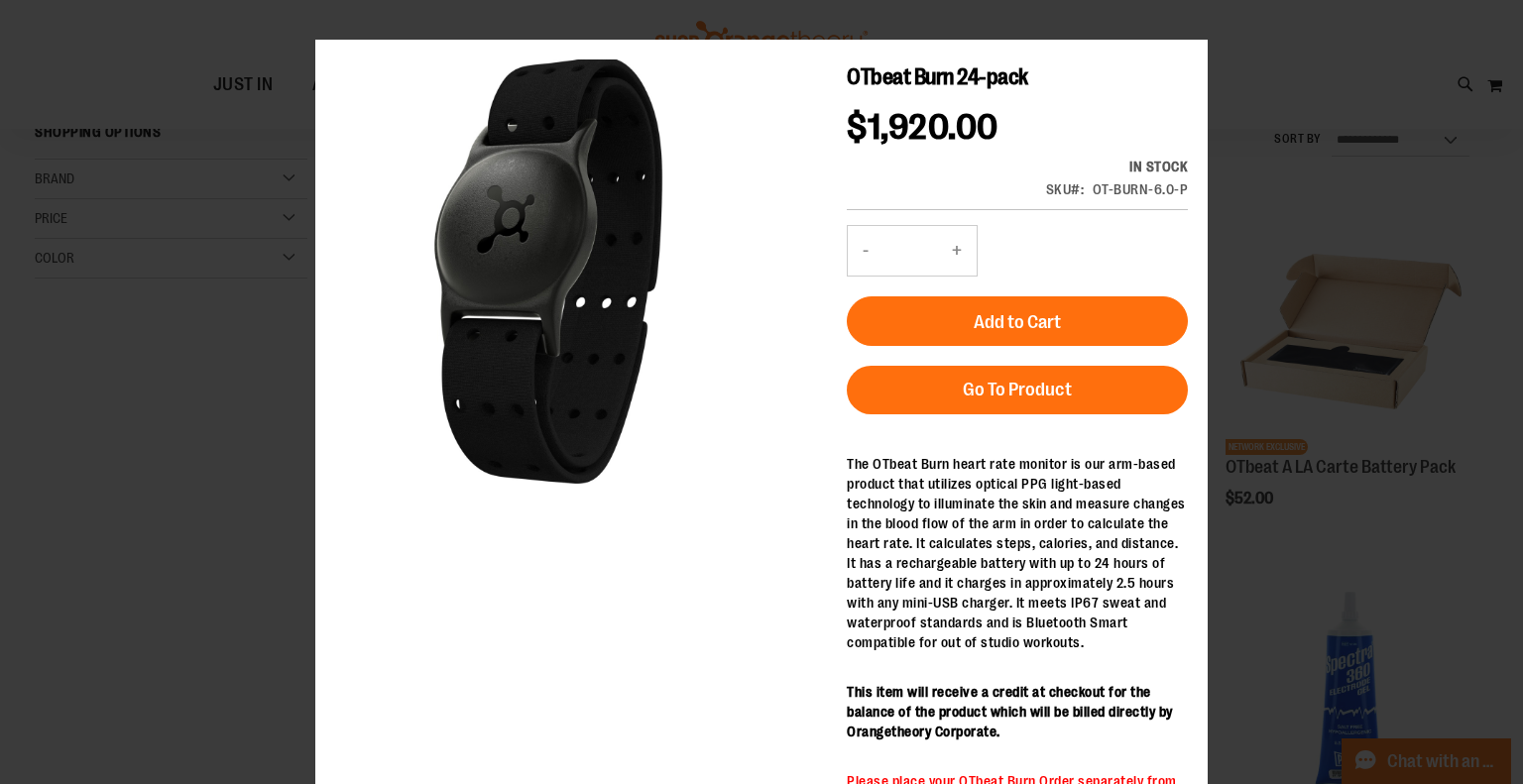 click on "+" at bounding box center (957, 251) 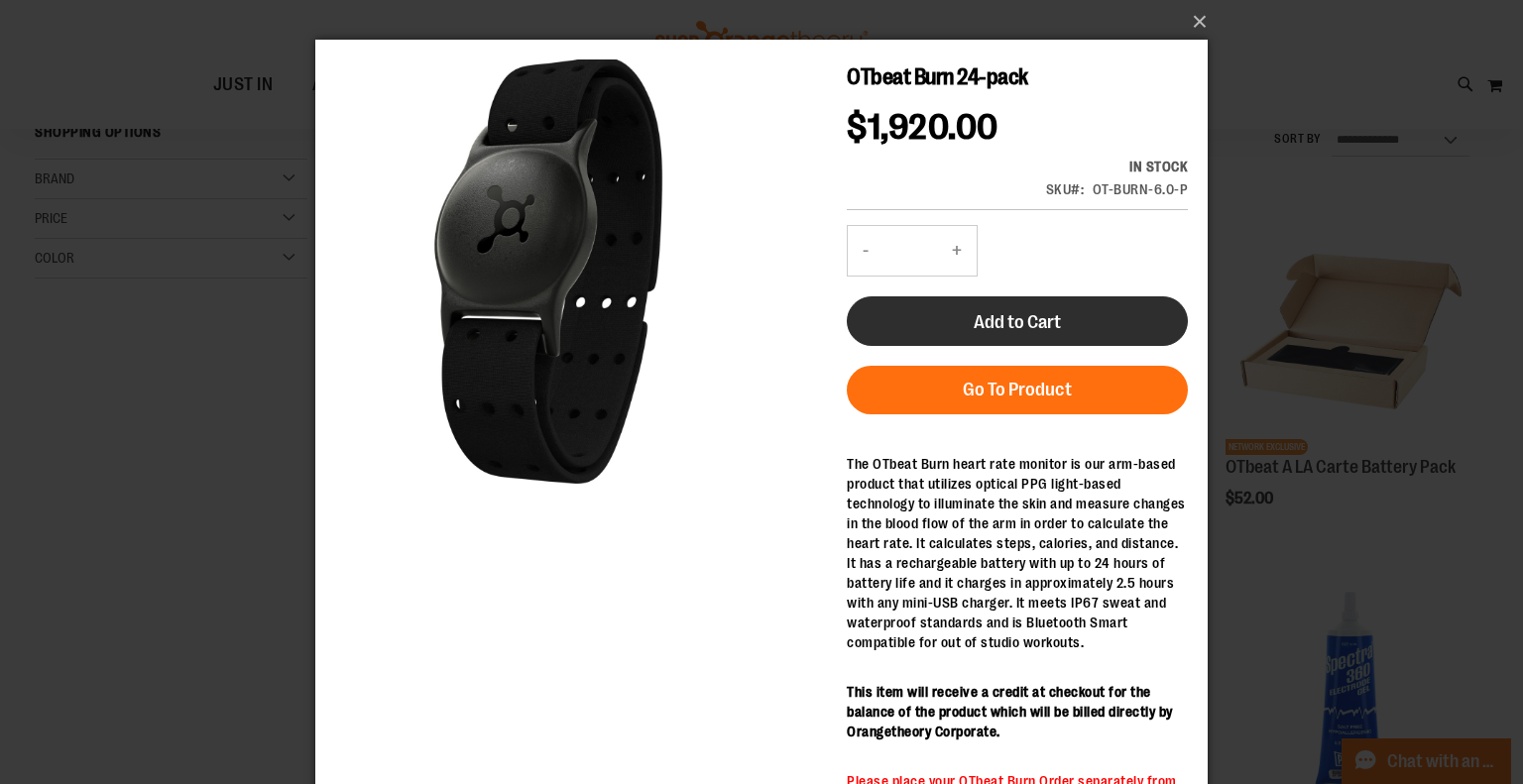 click on "Add to Cart" at bounding box center [1017, 322] 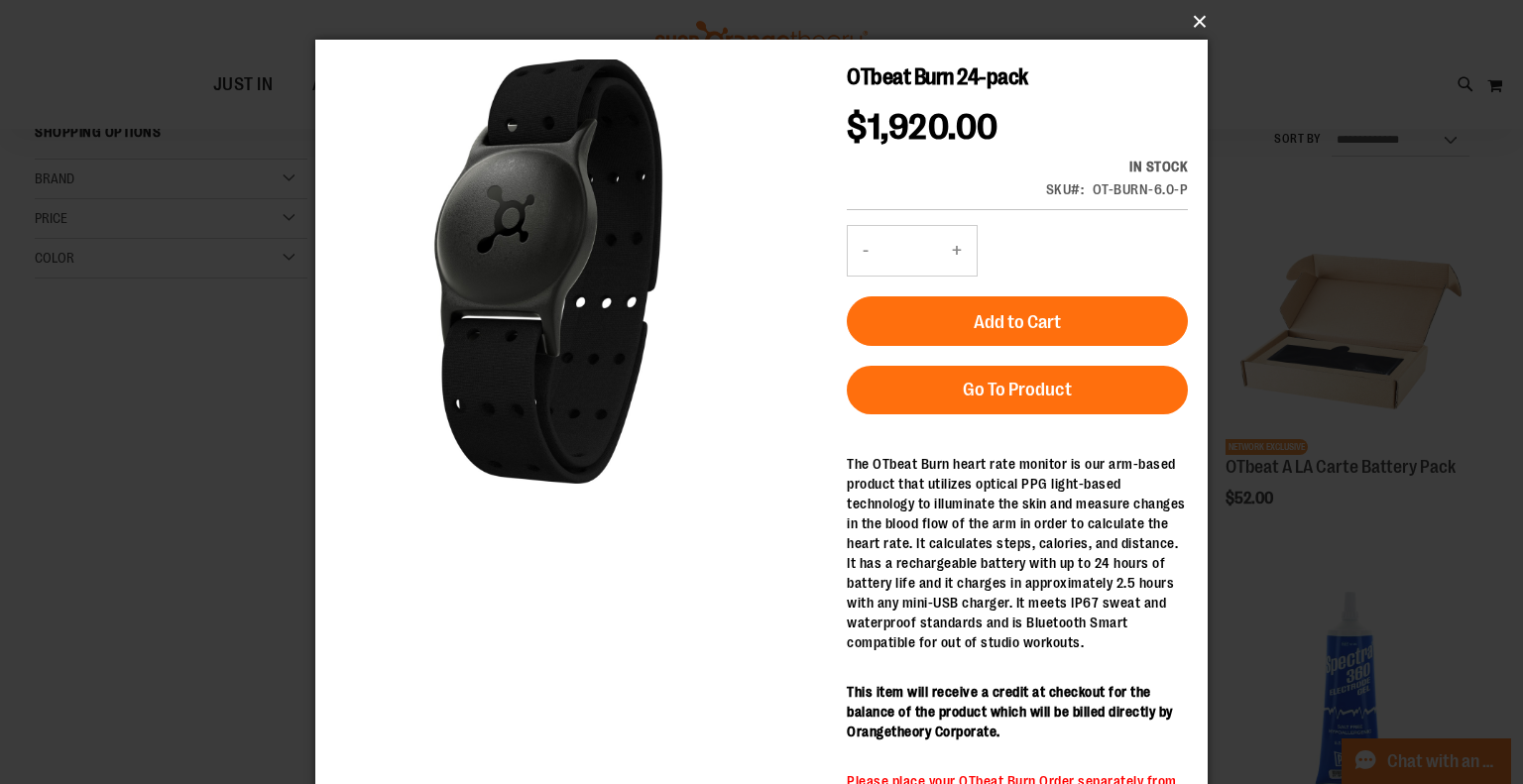 click on "×" at bounding box center [767, 22] 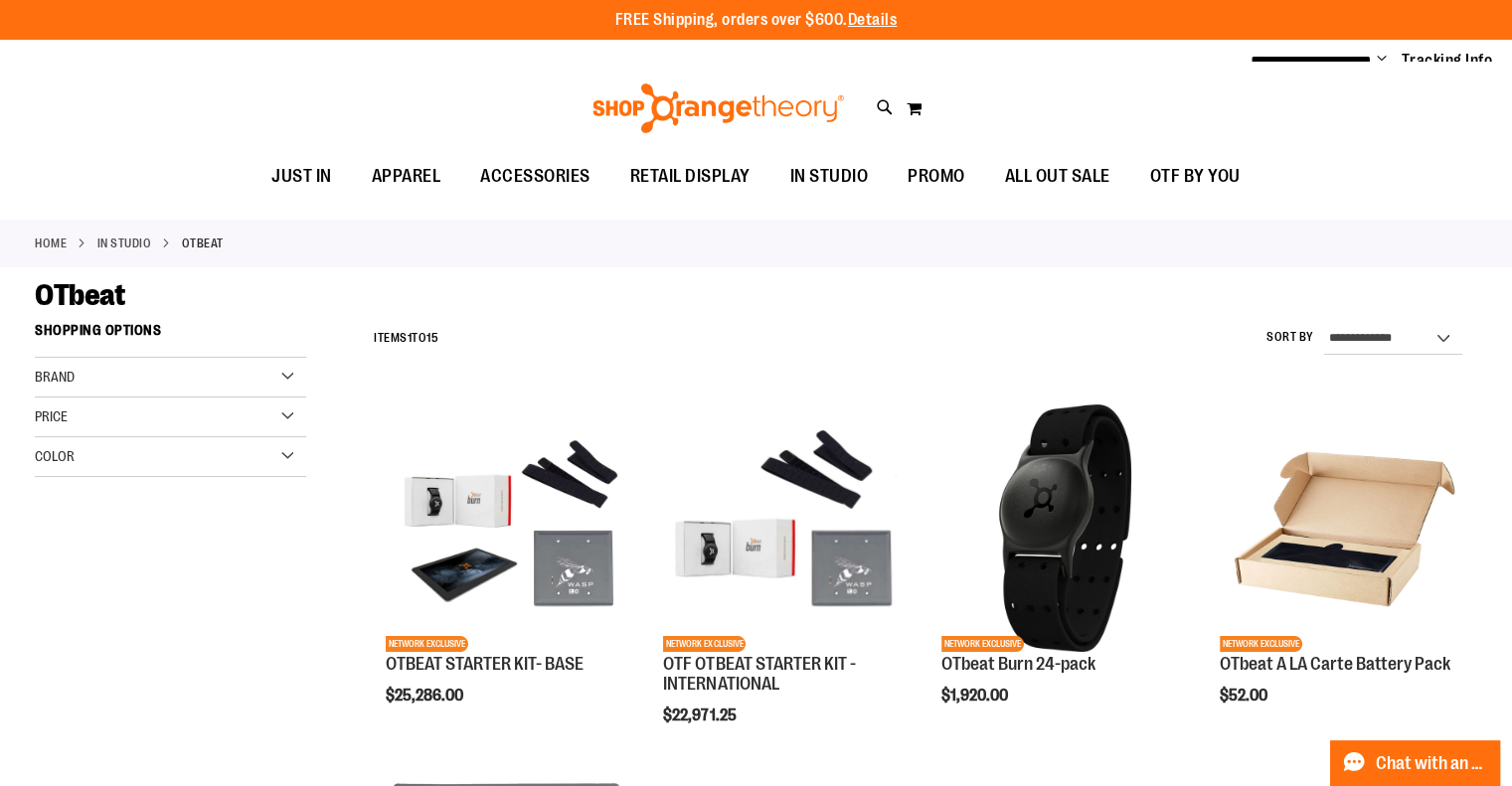 scroll, scrollTop: 0, scrollLeft: 0, axis: both 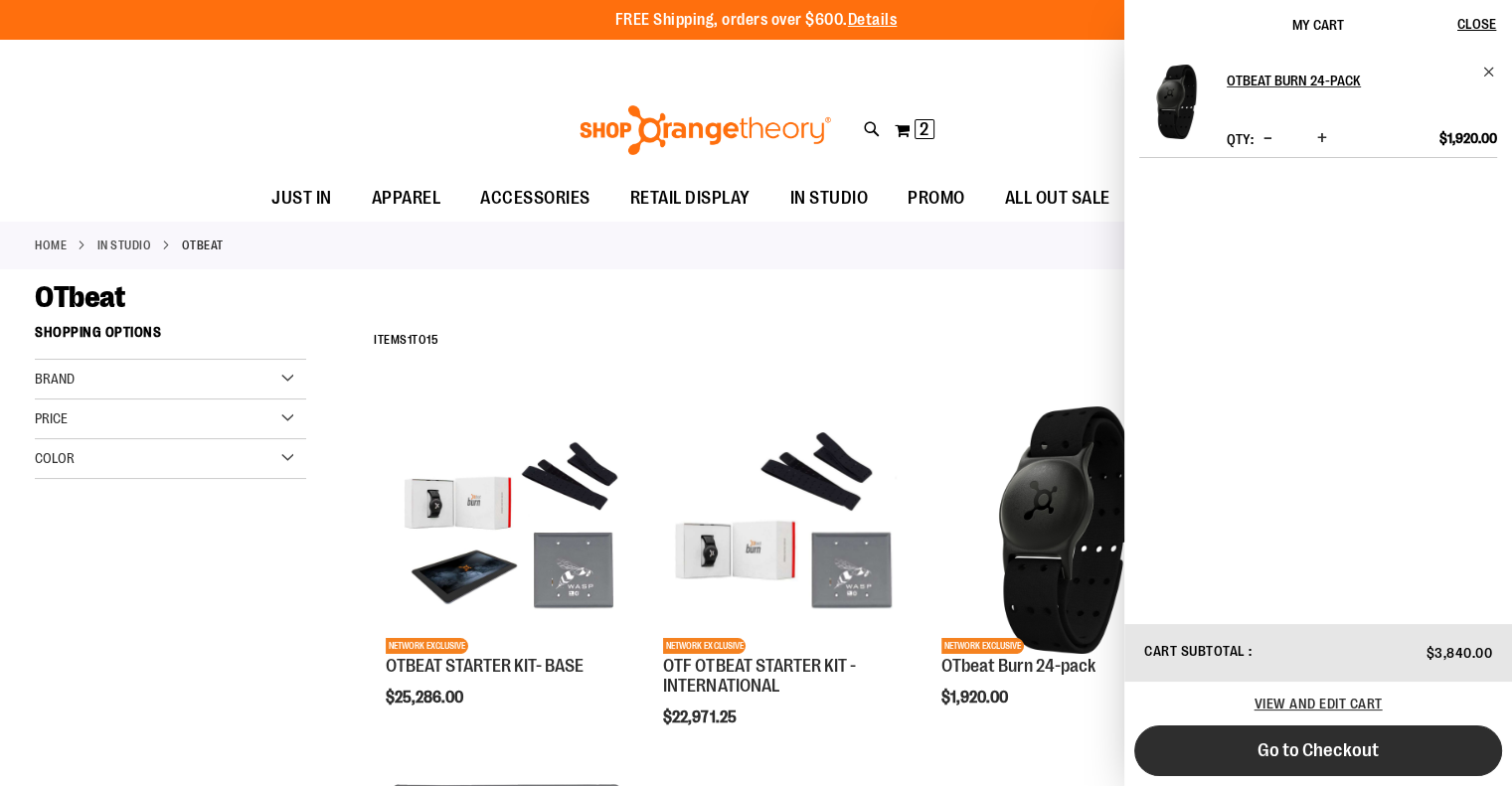 click on "Go to Checkout" at bounding box center (1318, 750) 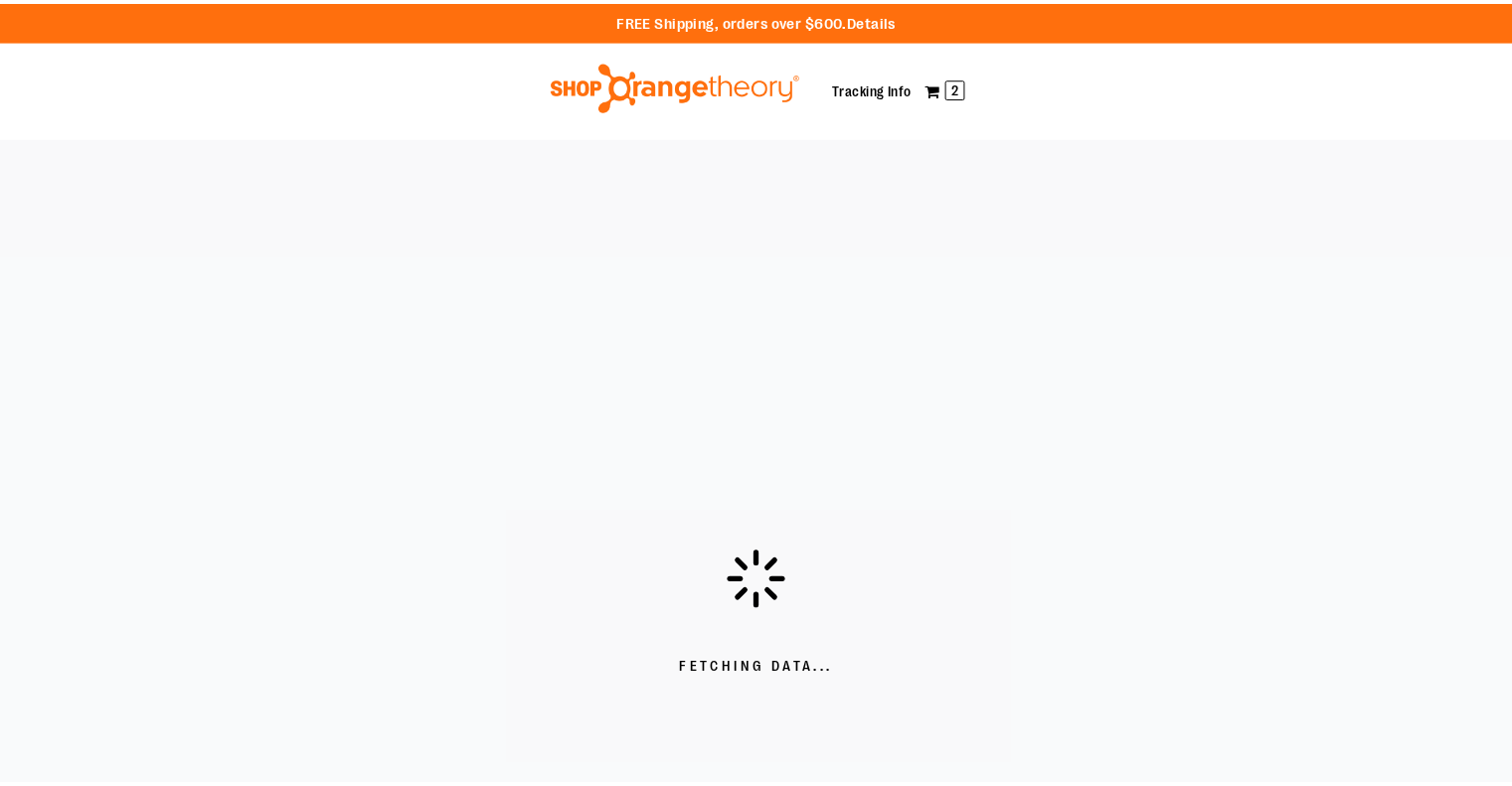 scroll, scrollTop: 0, scrollLeft: 0, axis: both 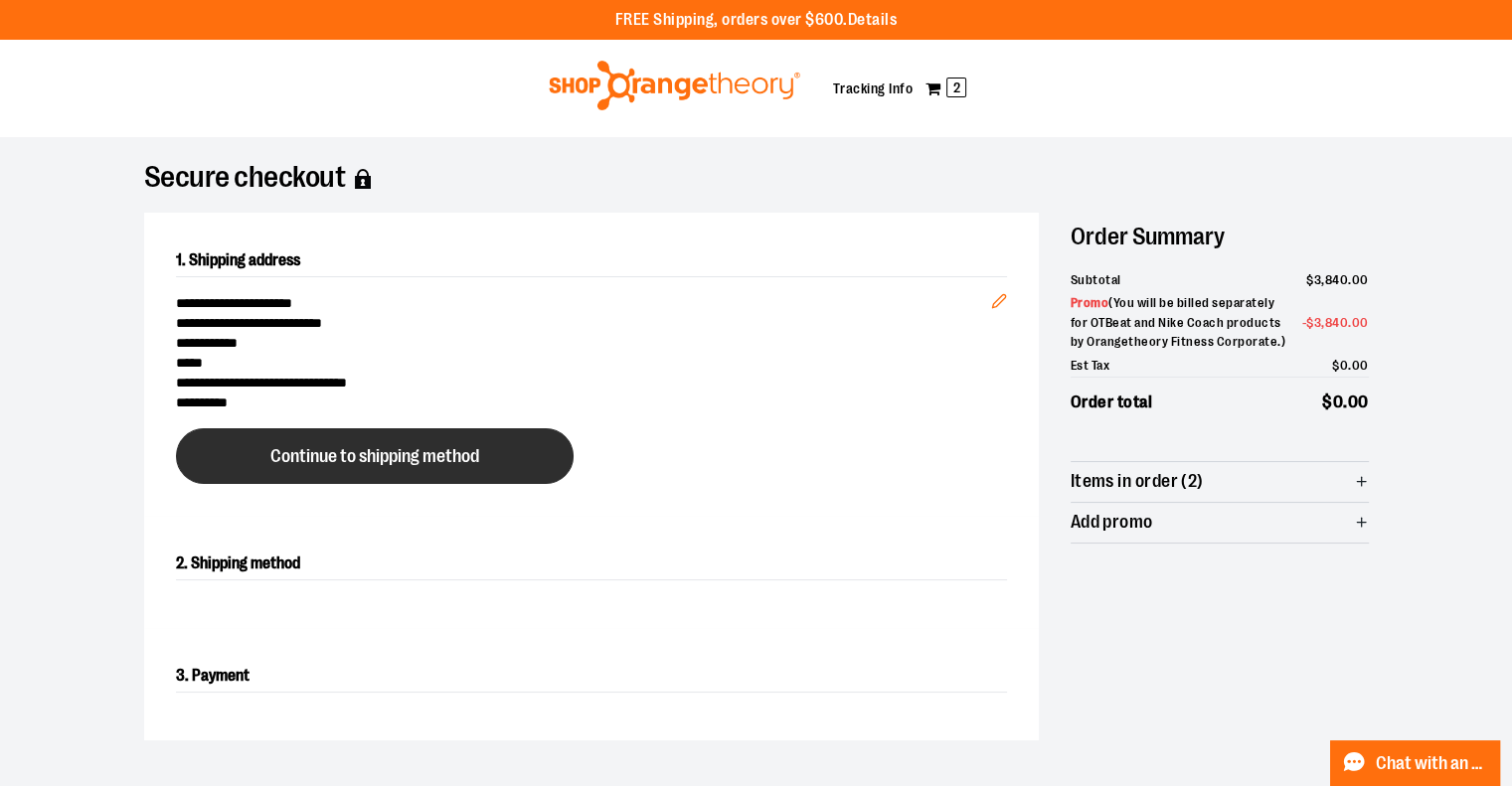click on "Continue to shipping method" at bounding box center (375, 456) 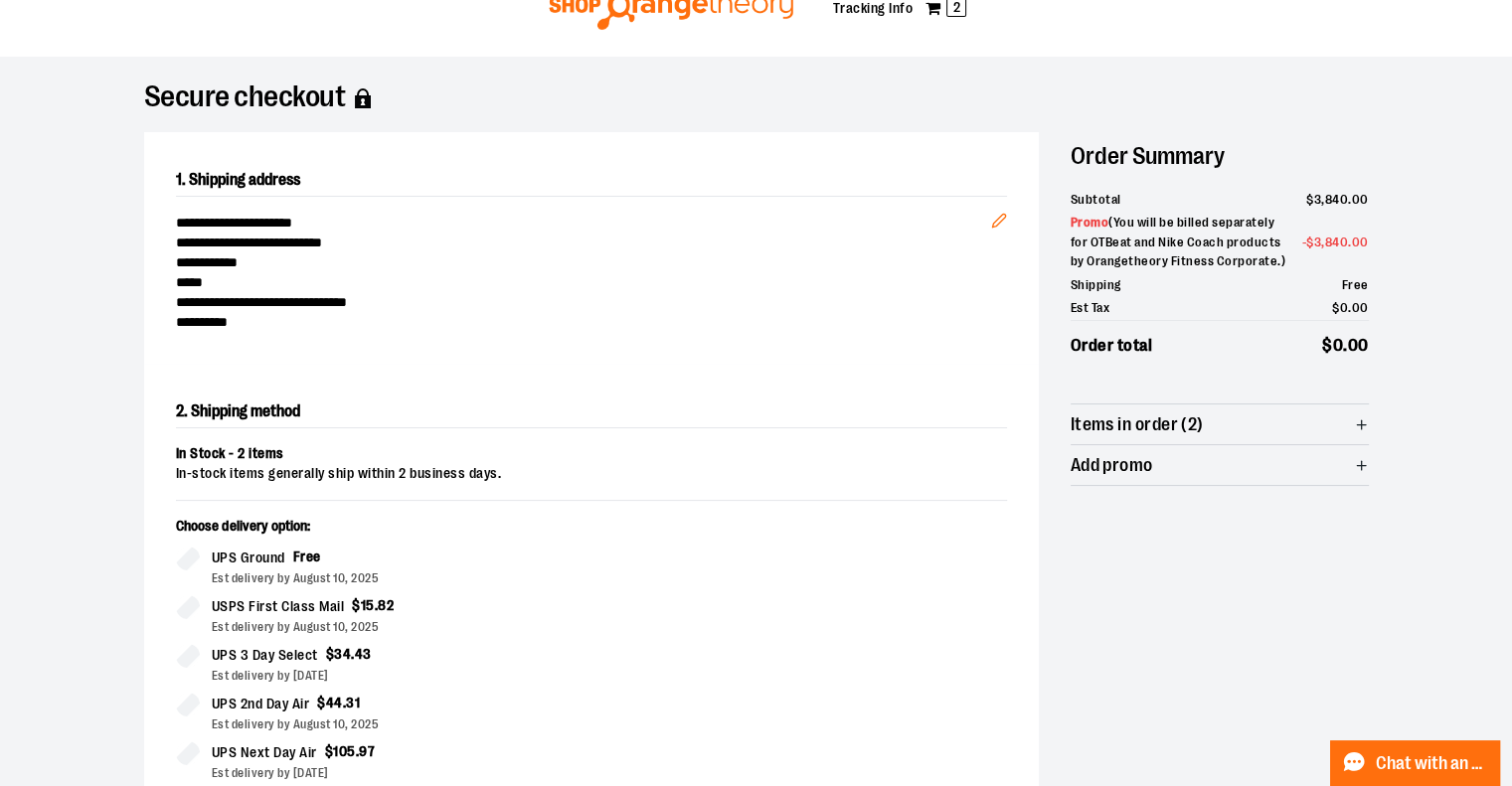 scroll, scrollTop: 359, scrollLeft: 0, axis: vertical 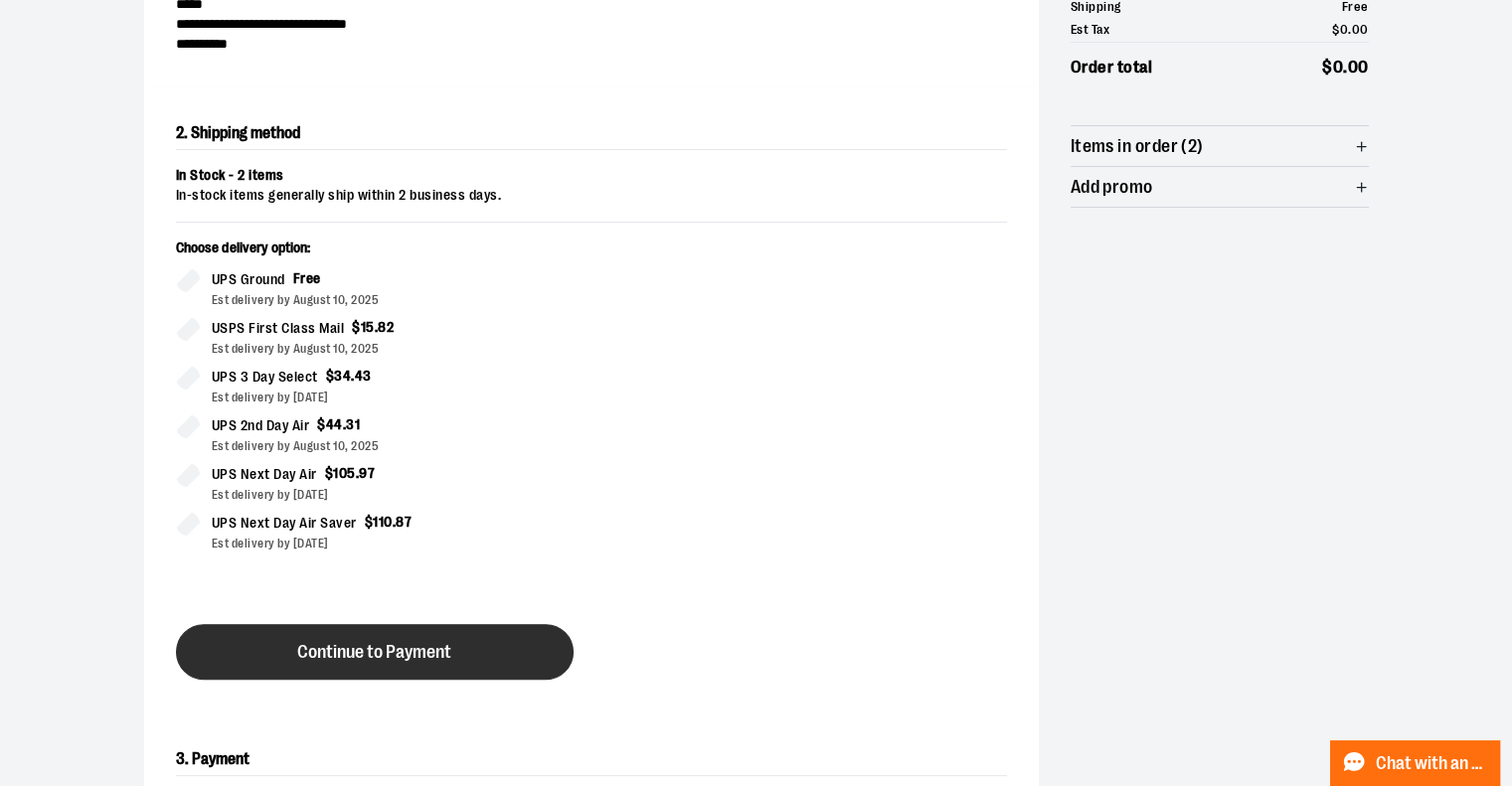click on "Continue to Payment" at bounding box center [374, 652] 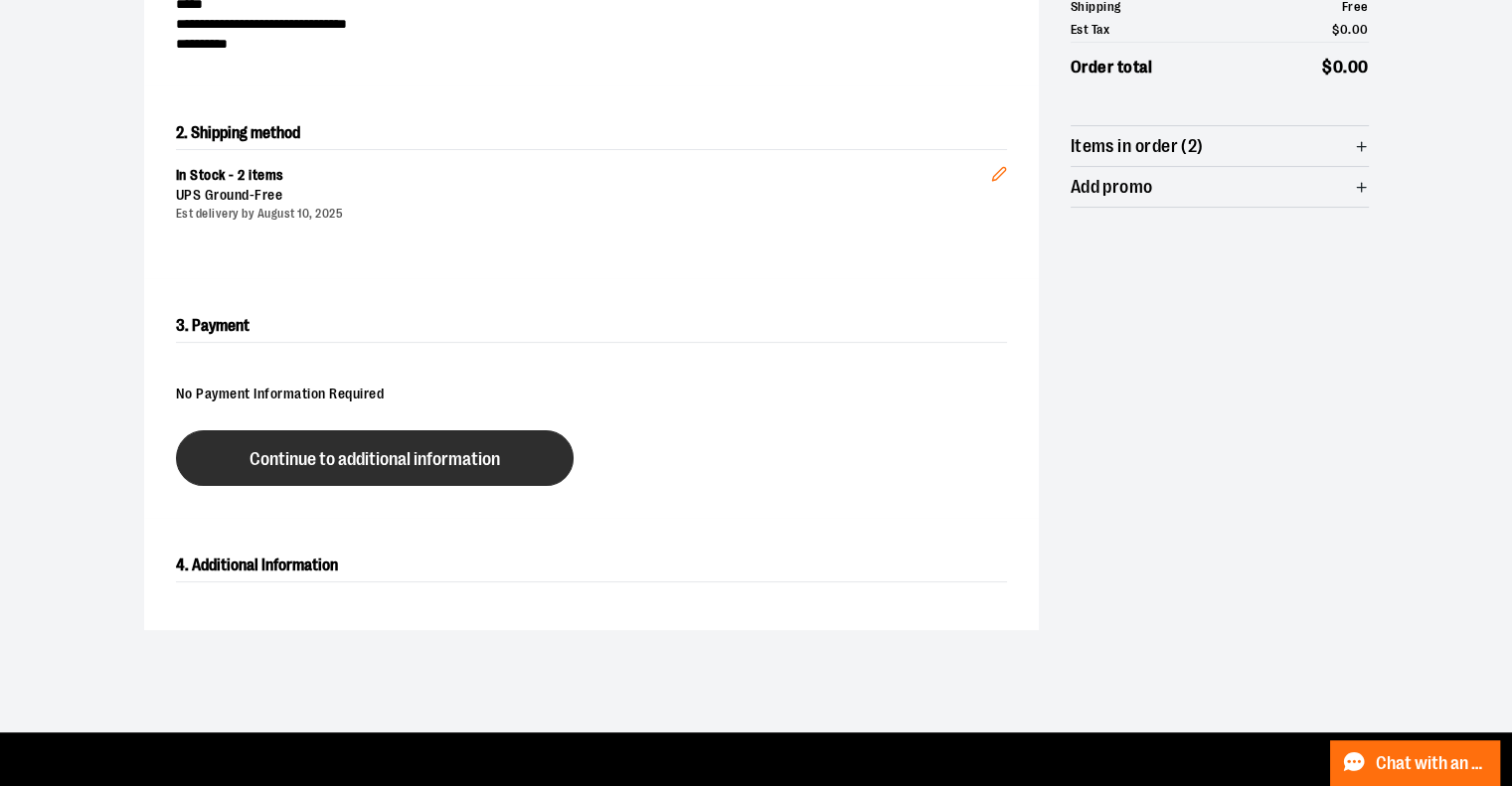 click on "Continue to additional information" at bounding box center [375, 458] 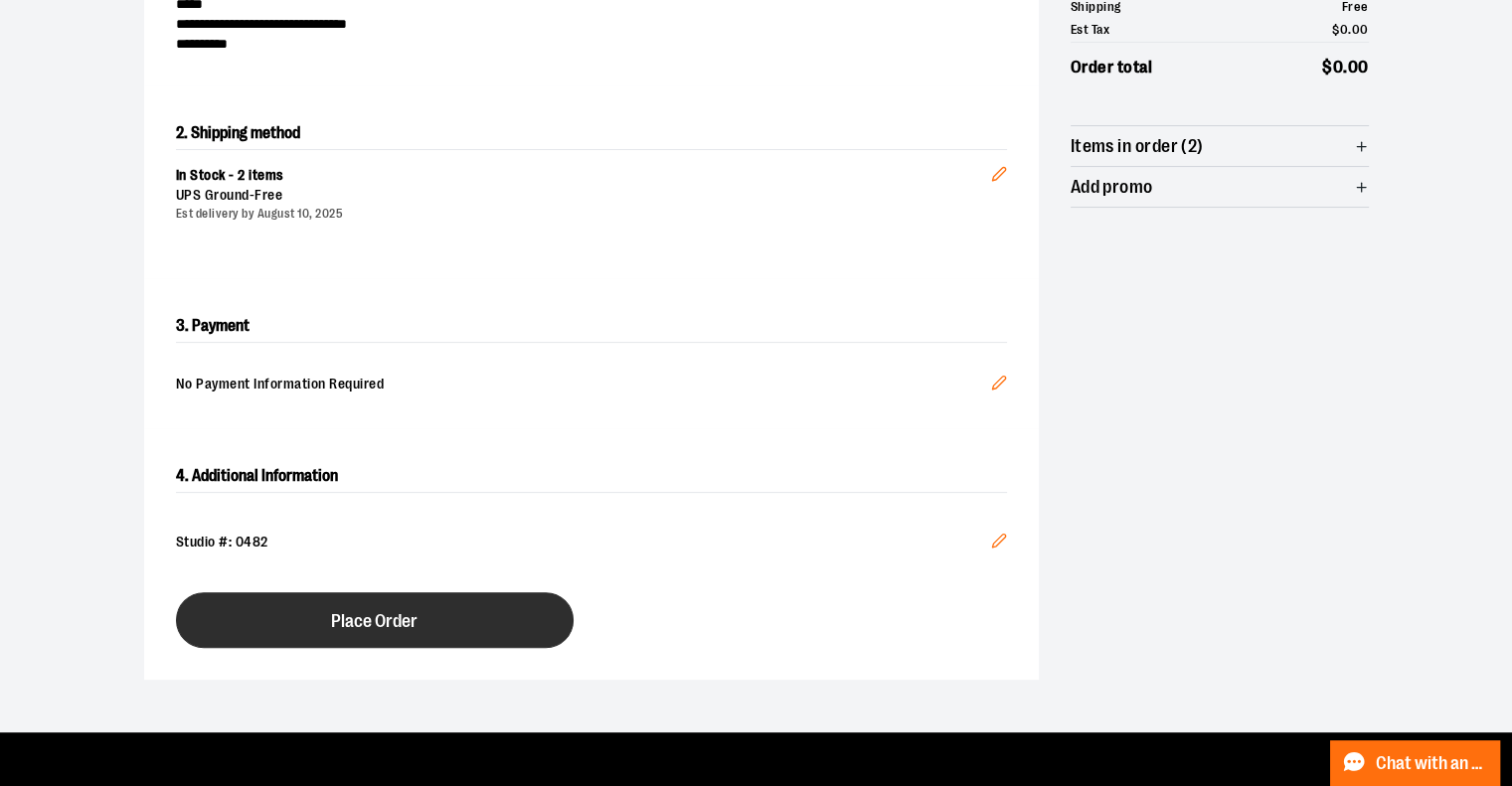 click on "Place Order" at bounding box center [375, 620] 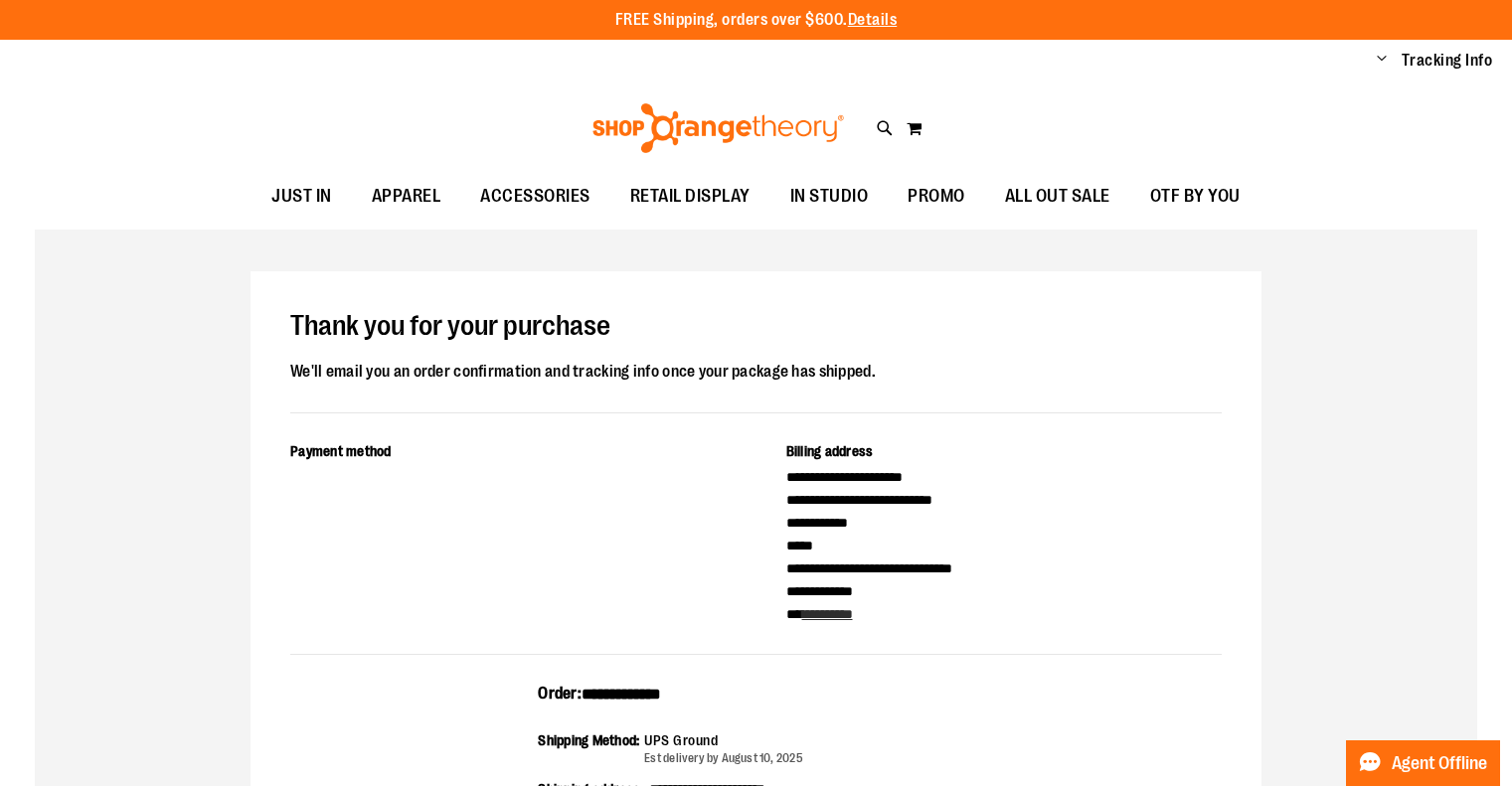 scroll, scrollTop: 0, scrollLeft: 0, axis: both 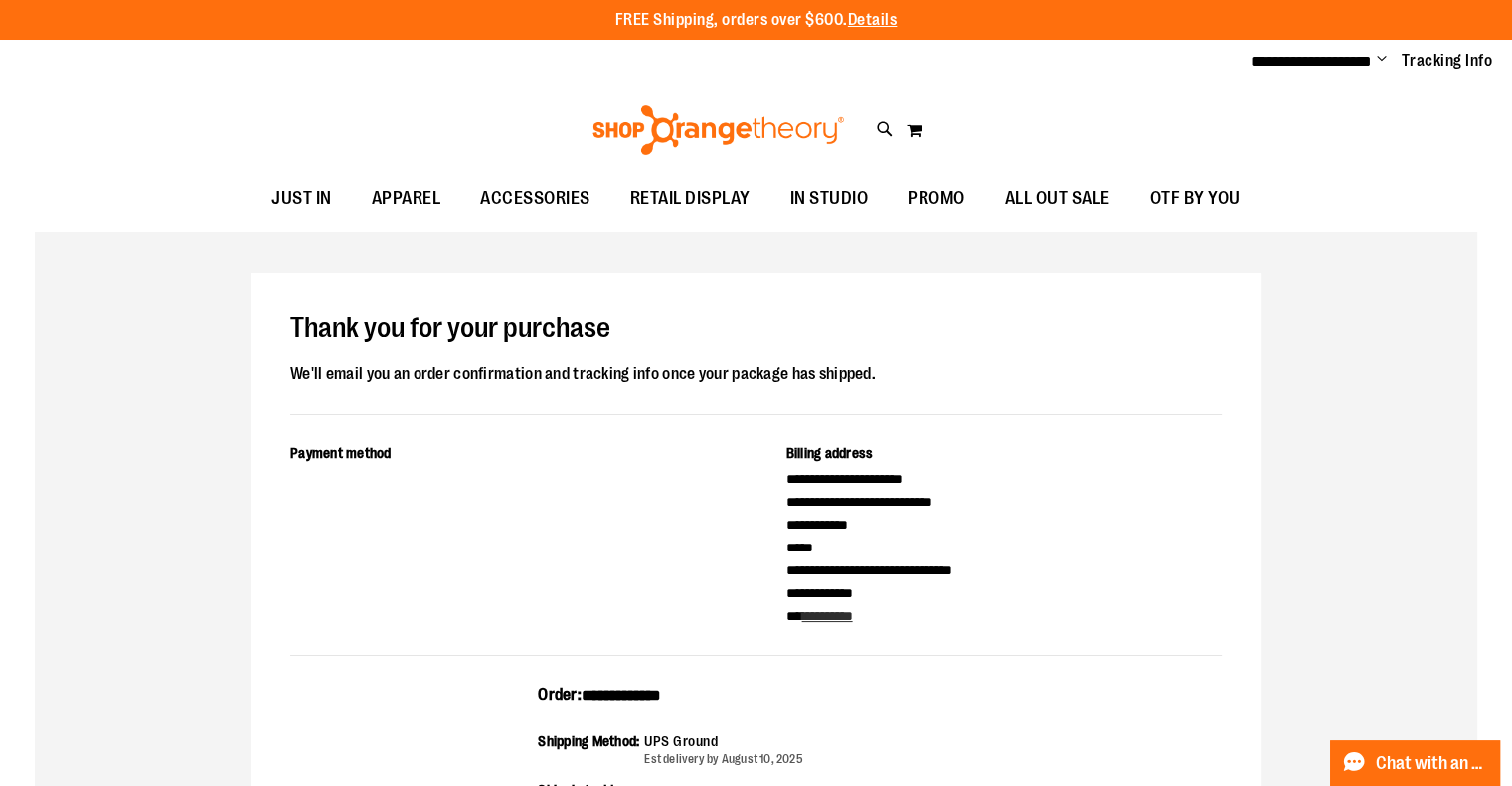 drag, startPoint x: 708, startPoint y: 691, endPoint x: 519, endPoint y: 690, distance: 189.00265 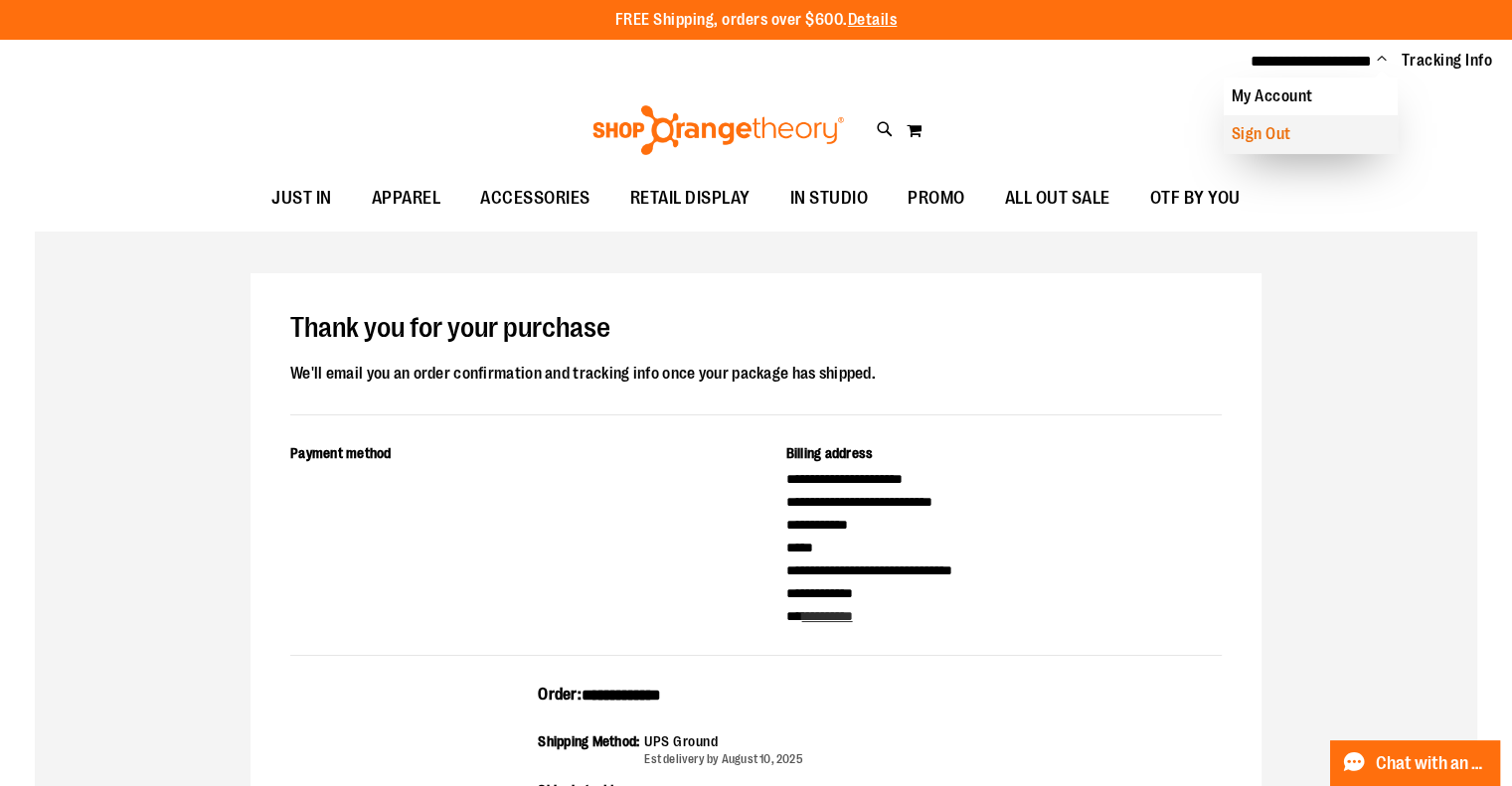 click on "Sign Out" at bounding box center [1310, 134] 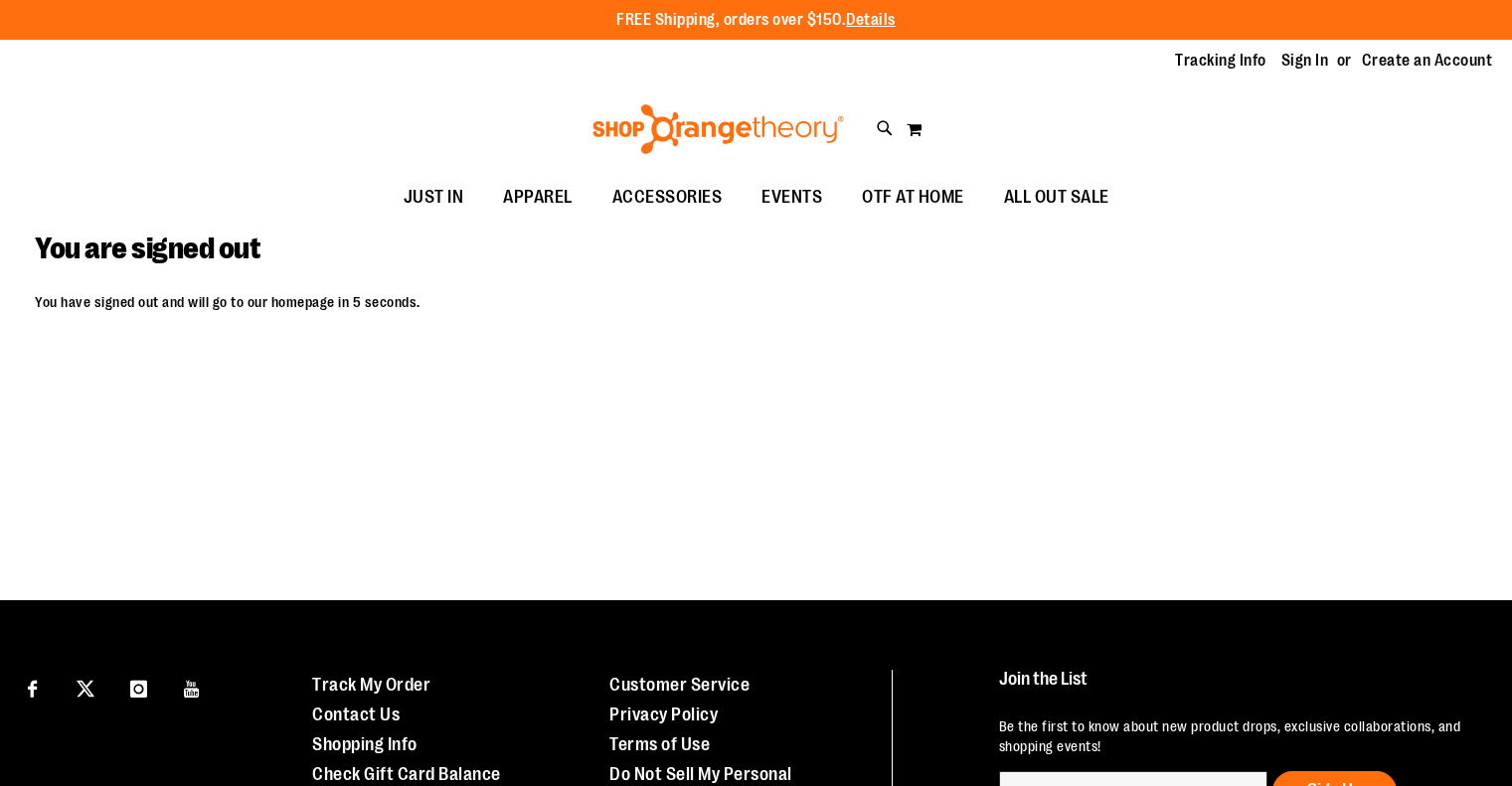 scroll, scrollTop: 0, scrollLeft: 0, axis: both 